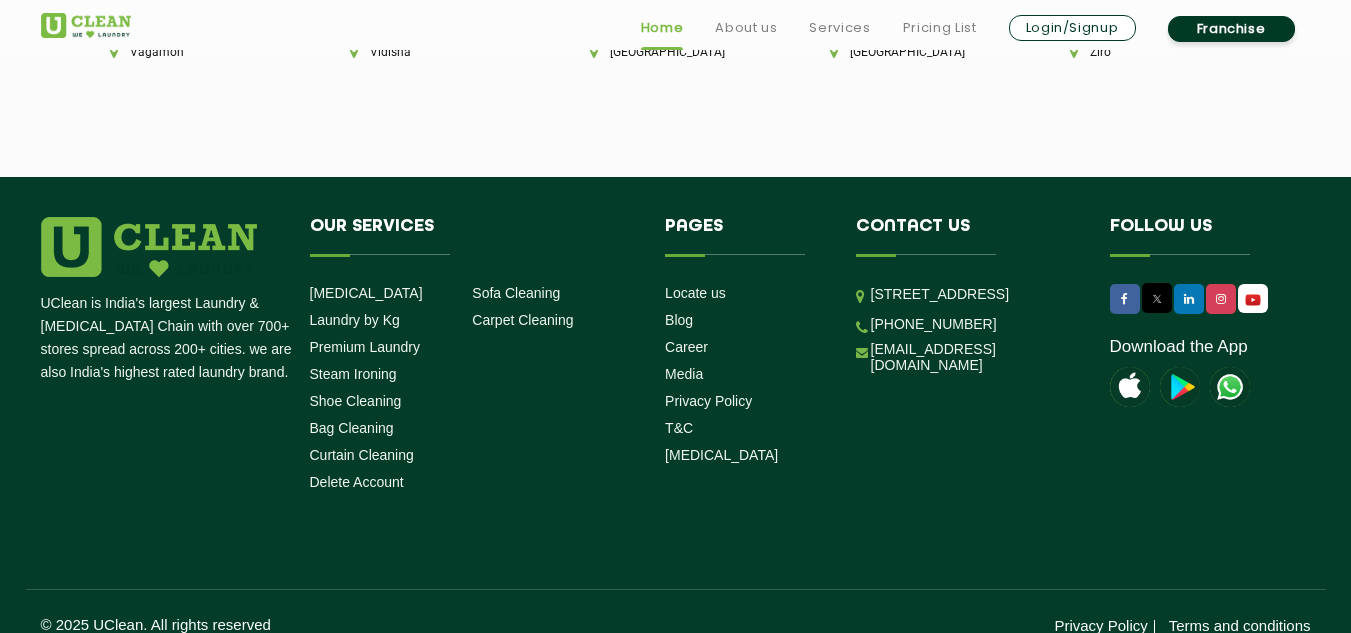 scroll, scrollTop: 5689, scrollLeft: 0, axis: vertical 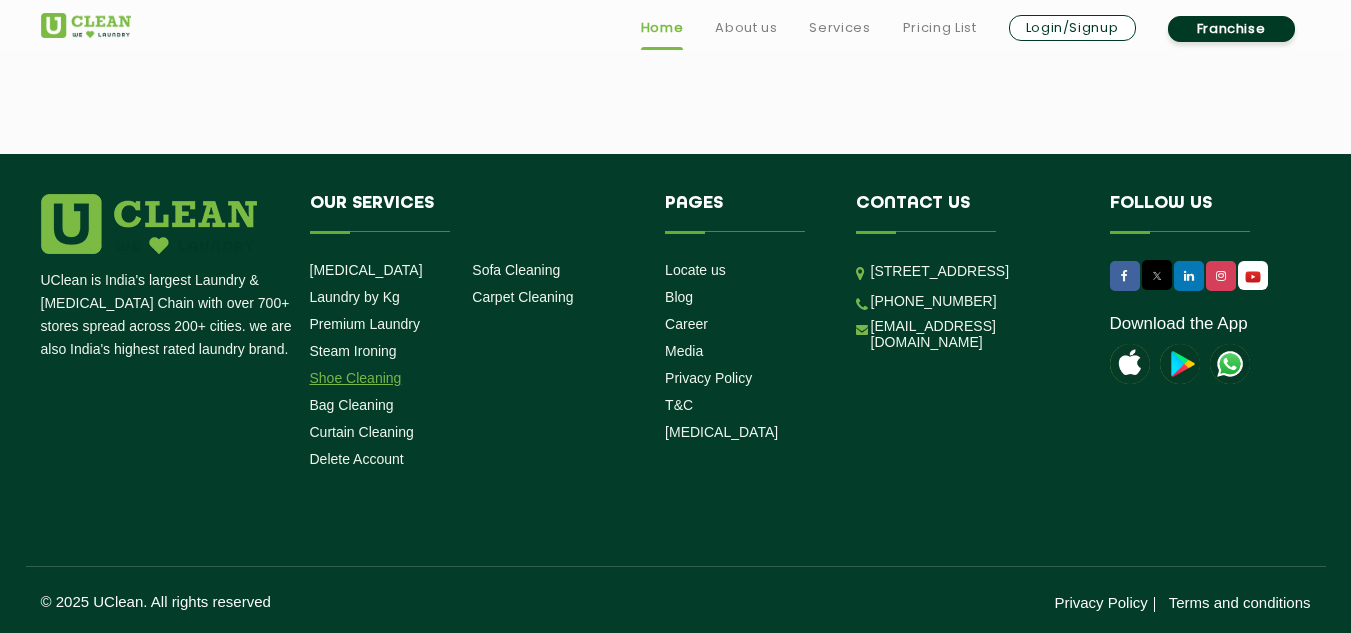 click on "Shoe Cleaning" at bounding box center (356, 378) 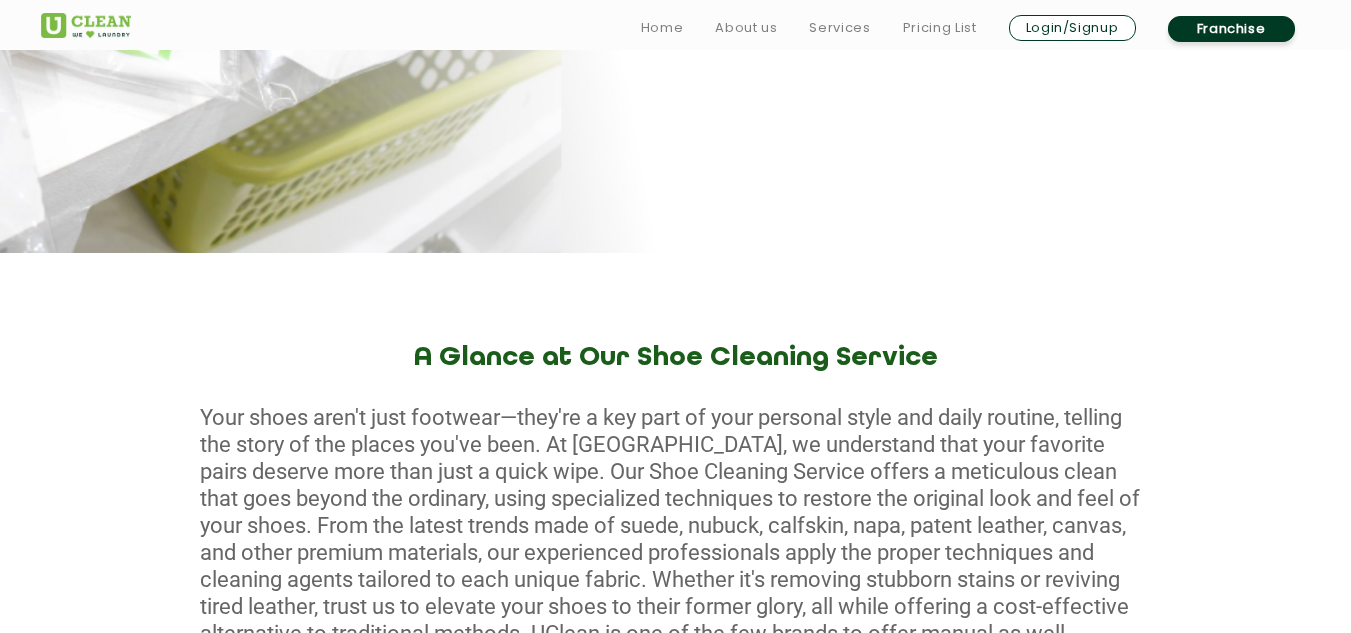 scroll, scrollTop: 529, scrollLeft: 0, axis: vertical 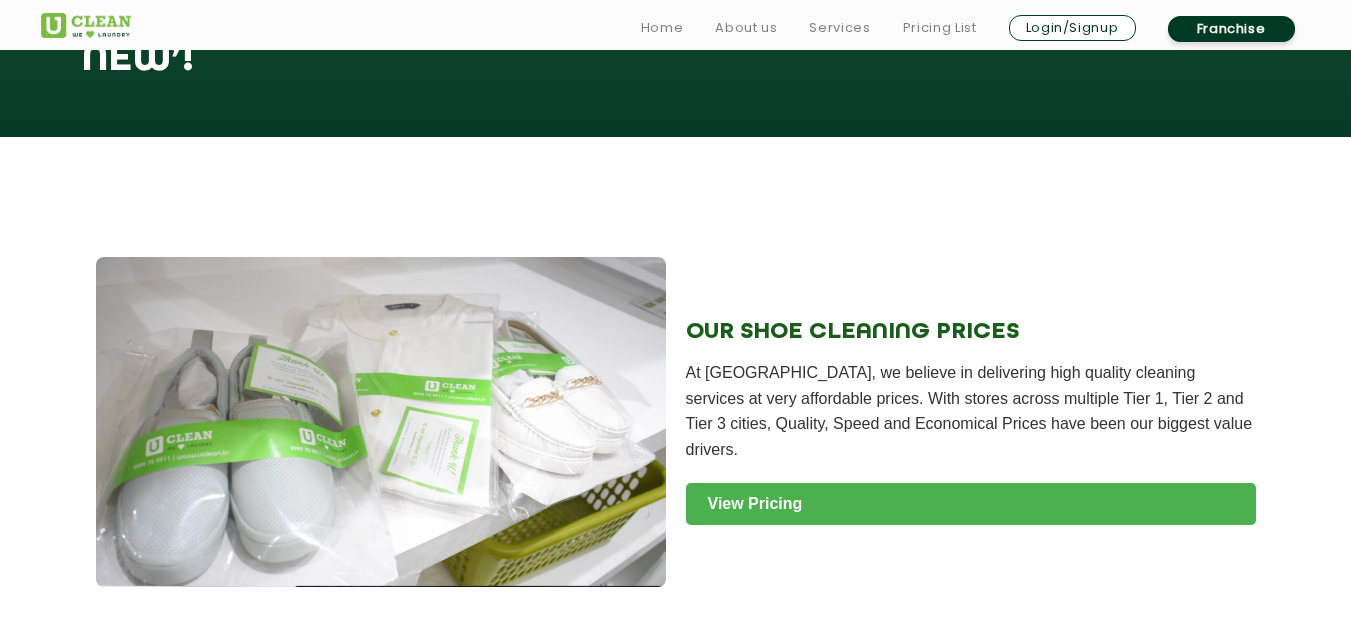 click on "View Pricing" 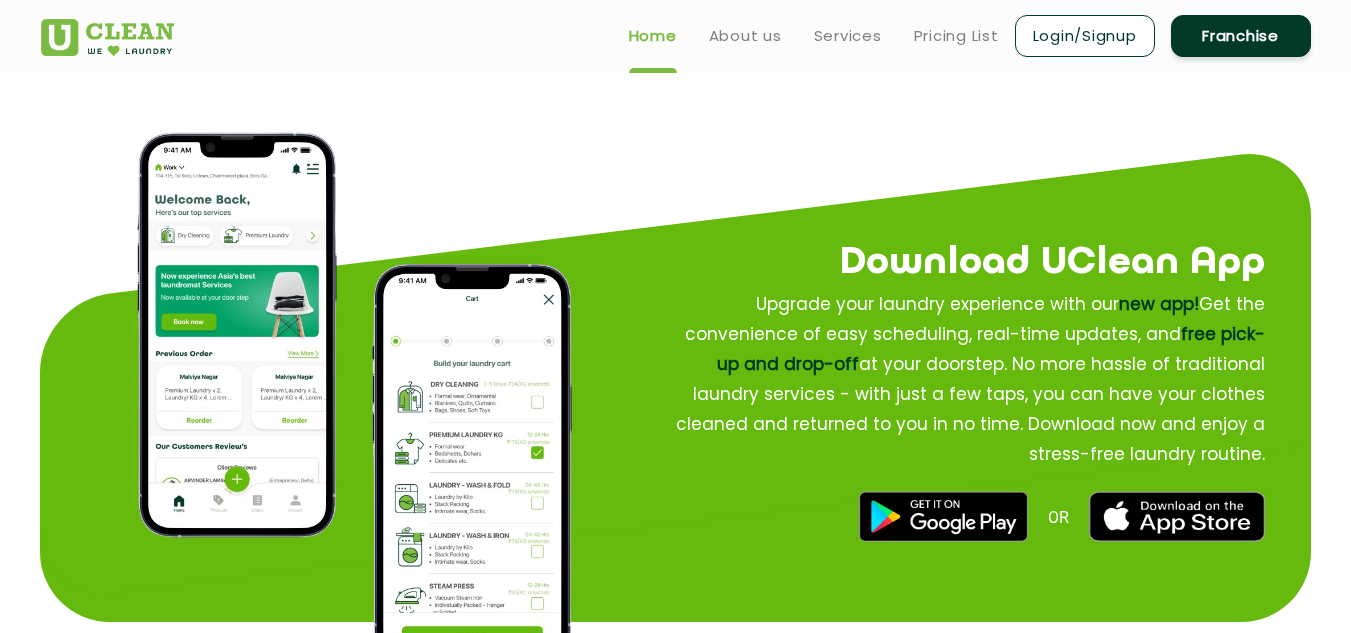 scroll, scrollTop: 2798, scrollLeft: 0, axis: vertical 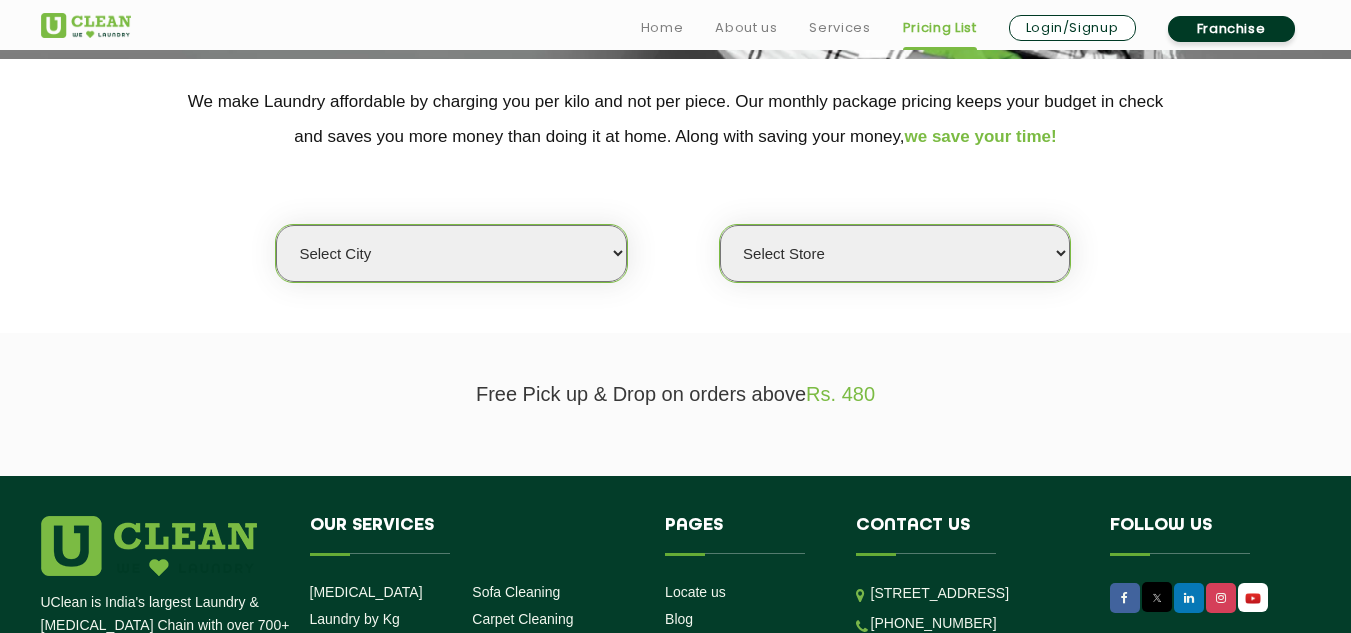 click on "Select city Aalo Agartala Agra Ahmedabad Akola Aligarh Alwar - UClean Select Amravati Aurangabad Ayodhya Bahadurgarh Bahraich Baleswar Baramulla Bareilly Barmer Barpeta Bathinda Belgaum Bengaluru Berhampur Bettiah Bhagalpur Bhilwara Bhiwadi Bhopal Bhubaneshwar Bidar Bikaner Bilaspur Bokaro Bongaigaon Chandigarh Chennai Chitrakoot Cochin Coimbatore Cooch Behar Coonoor Daman Danapur Darrang Daudnagar Dehradun Delhi Deoghar Dhanbad Dharwad Dhule Dibrugarh Digboi Dimapur Dindigul Duliajan Ellenabad Erode Faridabad Gandhidham Gandhinagar Garia Ghaziabad Goa Gohana Golaghat Gonda Gorakhpur Gurugram Guwahati Gwalior Haldwani Hamirpur Hanumangarh Haridwar Hingoli Hojai Howrah Hubli Hyderabad Imphal Indore Itanagar Jagdalpur Jagraon Jaipur Jaipur - Select Jammu Jamshedpur Jehanabad Jhansi Jodhpur Jorhat Kaithal Kakinada Kanpur Kargil Karimganj Kathmandu Kharupetia Khopoli Kochi Kohima Kokapet Kokrajhar Kolhapur Kolkata Kota Kotdwar Krishnanagar Kundli Kurnool Latur Leh Longding Lower Subansiri Lucknow Ludhiana Madurai" at bounding box center [451, 253] 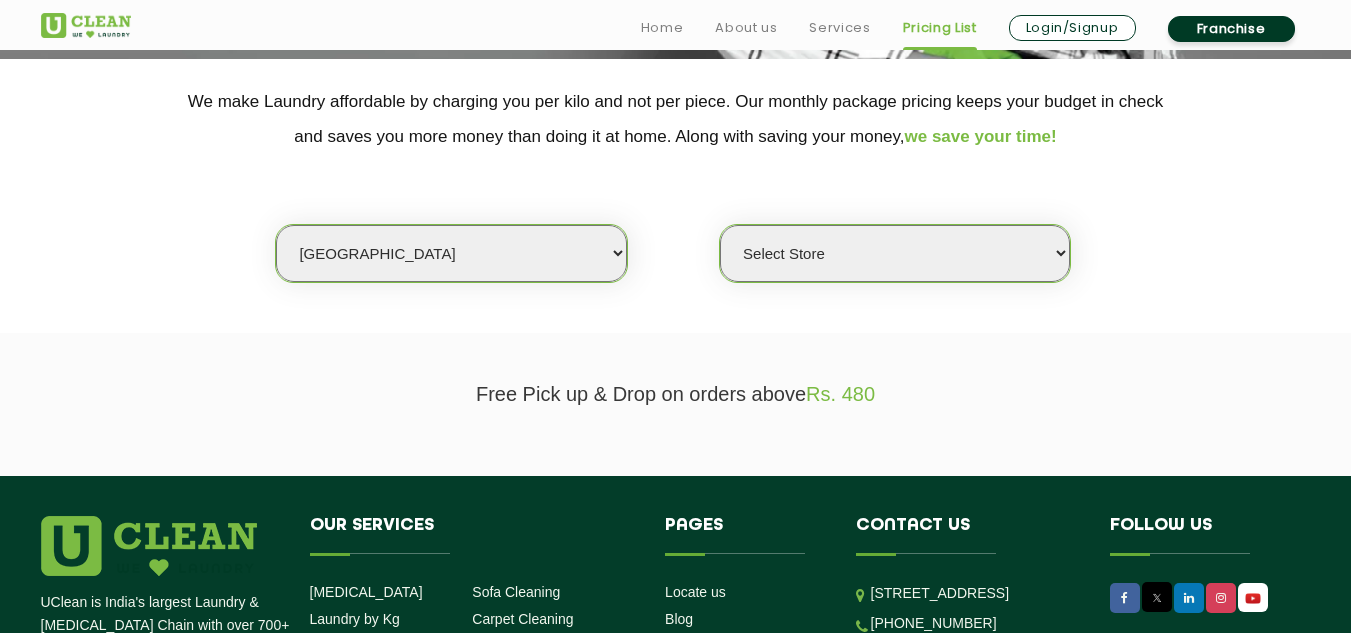 click on "Select city Aalo Agartala Agra Ahmedabad Akola Aligarh Alwar - UClean Select Amravati Aurangabad Ayodhya Bahadurgarh Bahraich Baleswar Baramulla Bareilly Barmer Barpeta Bathinda Belgaum Bengaluru Berhampur Bettiah Bhagalpur Bhilwara Bhiwadi Bhopal Bhubaneshwar Bidar Bikaner Bilaspur Bokaro Bongaigaon Chandigarh Chennai Chitrakoot Cochin Coimbatore Cooch Behar Coonoor Daman Danapur Darrang Daudnagar Dehradun Delhi Deoghar Dhanbad Dharwad Dhule Dibrugarh Digboi Dimapur Dindigul Duliajan Ellenabad Erode Faridabad Gandhidham Gandhinagar Garia Ghaziabad Goa Gohana Golaghat Gonda Gorakhpur Gurugram Guwahati Gwalior Haldwani Hamirpur Hanumangarh Haridwar Hingoli Hojai Howrah Hubli Hyderabad Imphal Indore Itanagar Jagdalpur Jagraon Jaipur Jaipur - Select Jammu Jamshedpur Jehanabad Jhansi Jodhpur Jorhat Kaithal Kakinada Kanpur Kargil Karimganj Kathmandu Kharupetia Khopoli Kochi Kohima Kokapet Kokrajhar Kolhapur Kolkata Kota Kotdwar Krishnanagar Kundli Kurnool Latur Leh Longding Lower Subansiri Lucknow Ludhiana Madurai" at bounding box center (451, 253) 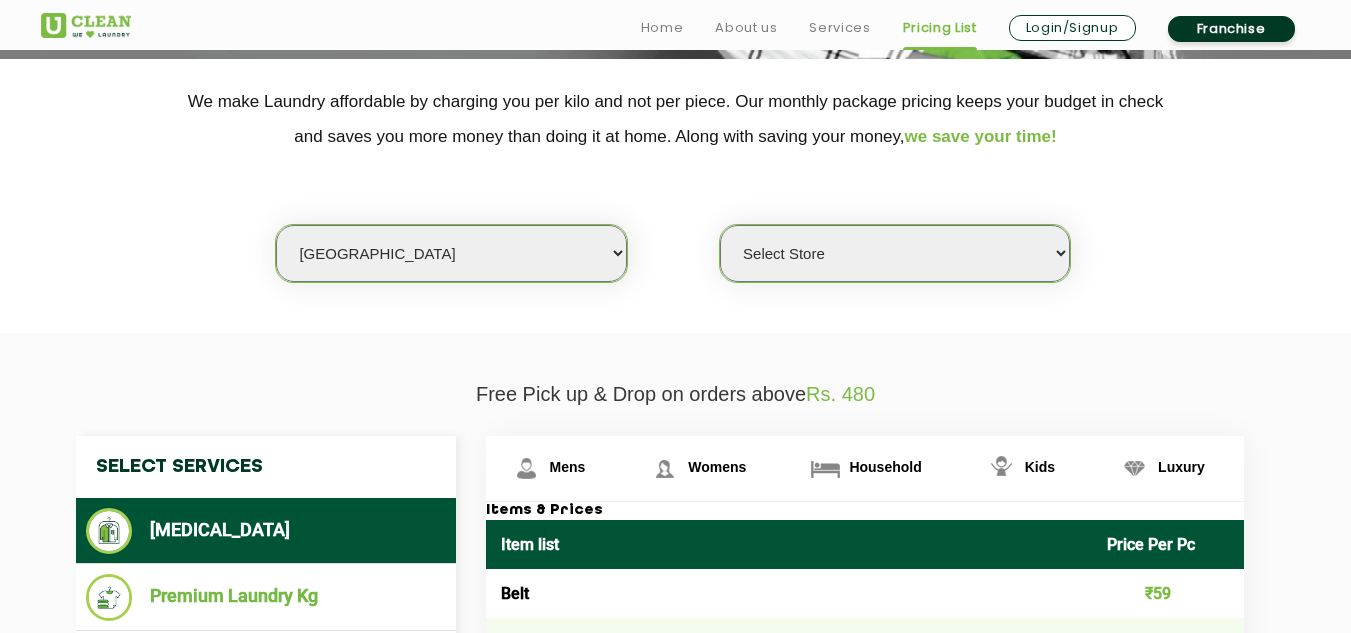 click on "Select Store UClean Powai UClean Deonar UClean LBS Marg UClean Chembur UClean Worli UClean Kandivali East UClean Mira Road UClean Vile Parle & Juhu UClean Andheri West UClean Thane West" at bounding box center [895, 253] 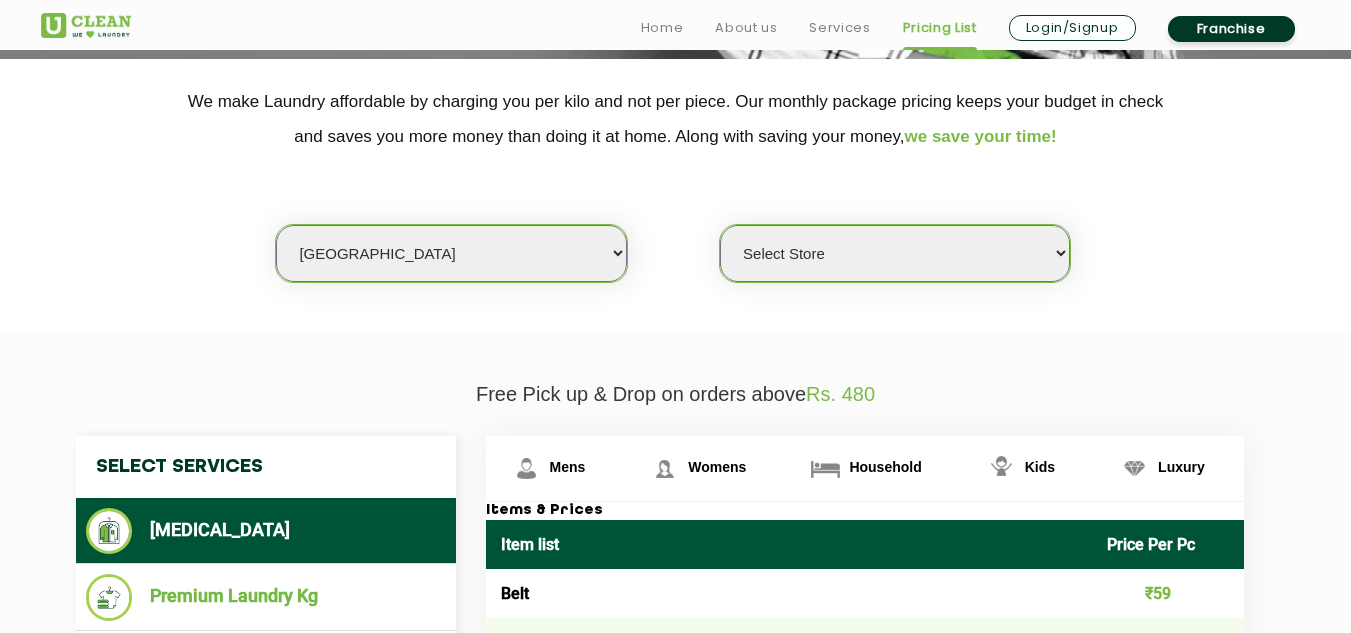 select on "474" 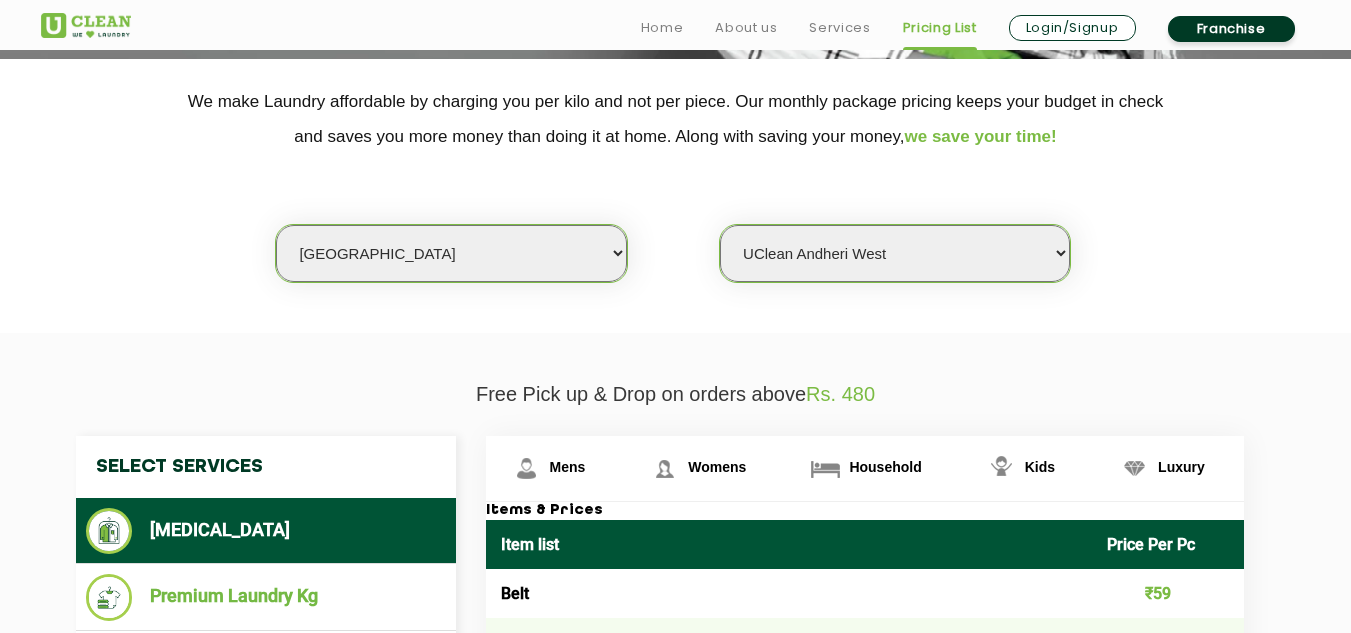 click on "Select Store UClean Powai UClean Deonar UClean LBS Marg UClean Chembur UClean Worli UClean Kandivali East UClean Mira Road UClean Vile Parle & Juhu UClean Andheri West UClean Thane West" at bounding box center (895, 253) 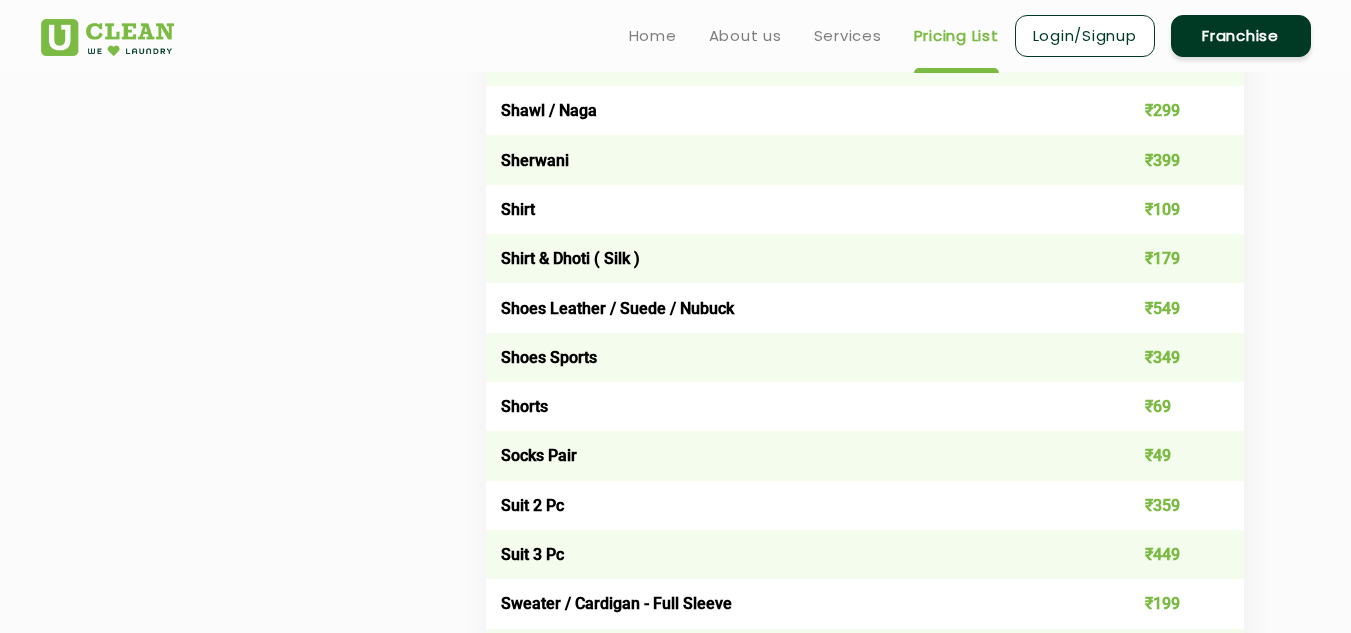 scroll, scrollTop: 2856, scrollLeft: 0, axis: vertical 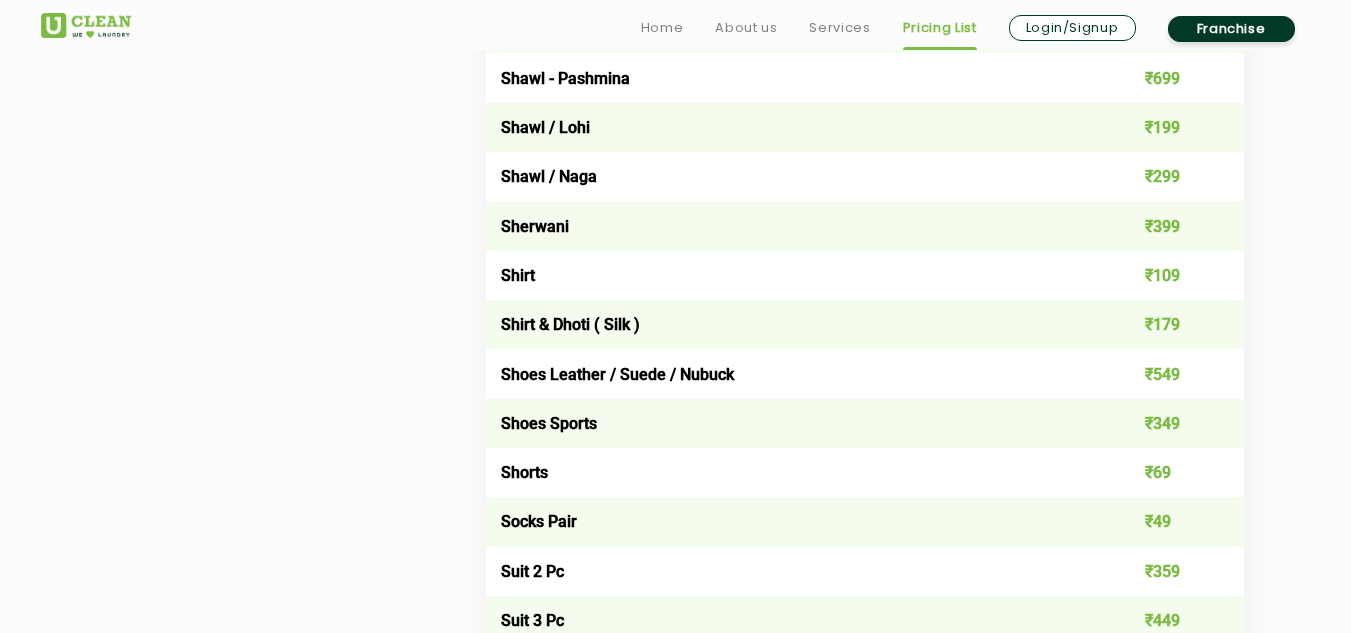 click on "₹349" at bounding box center [1168, 423] 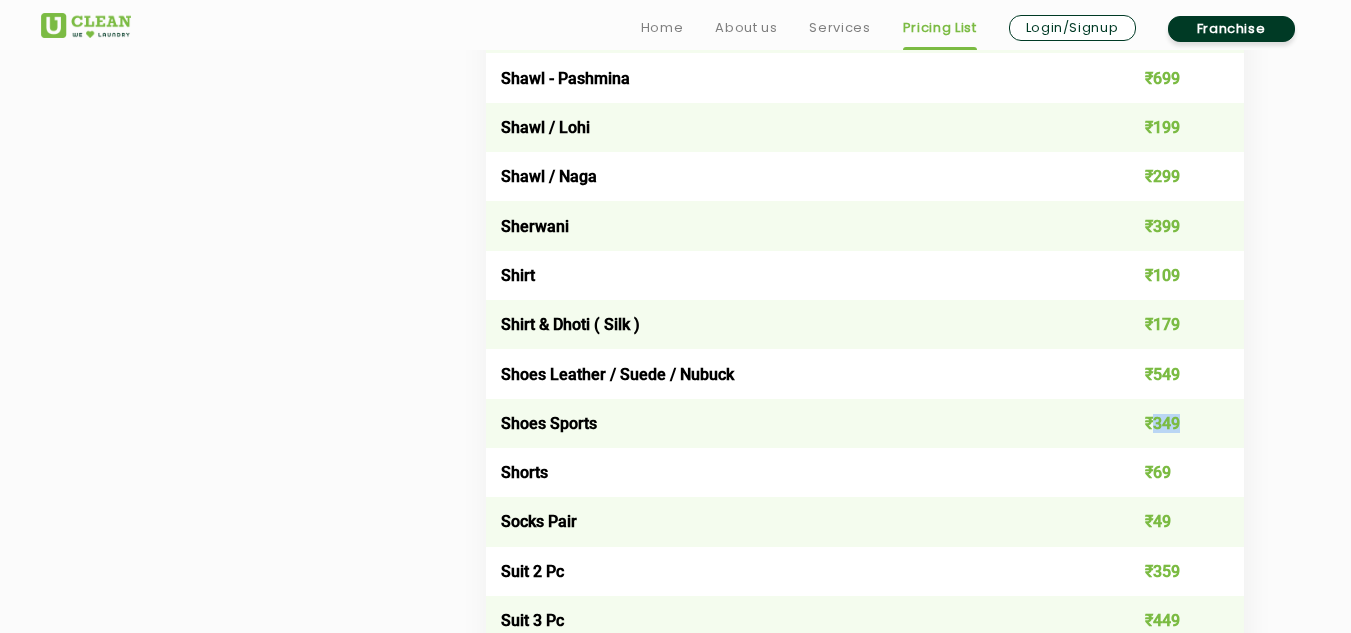 click on "₹349" at bounding box center (1168, 423) 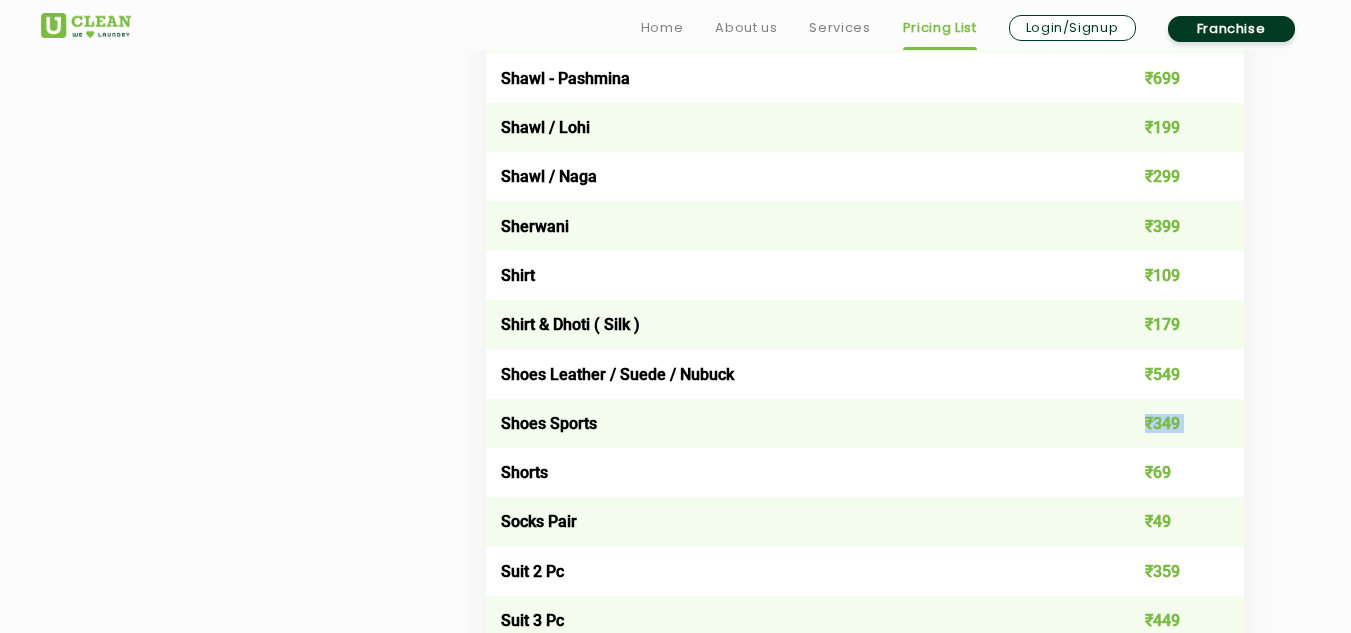 click on "₹349" at bounding box center [1168, 423] 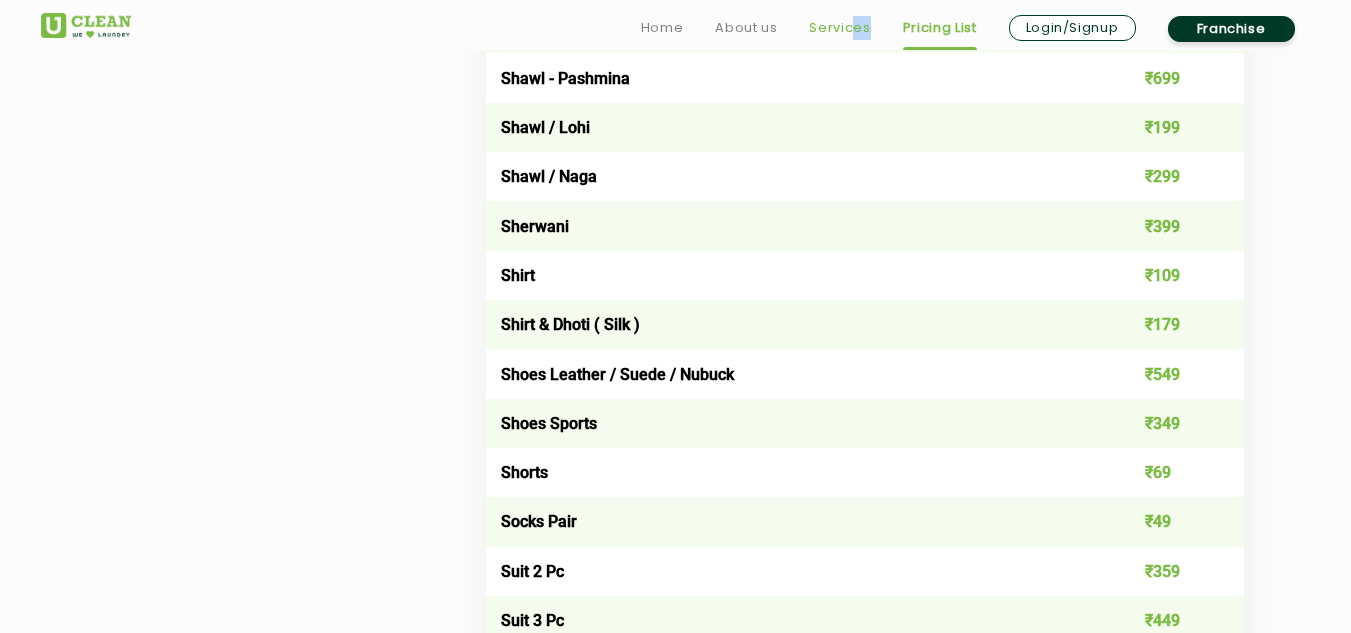 drag, startPoint x: 878, startPoint y: 36, endPoint x: 850, endPoint y: 22, distance: 31.304953 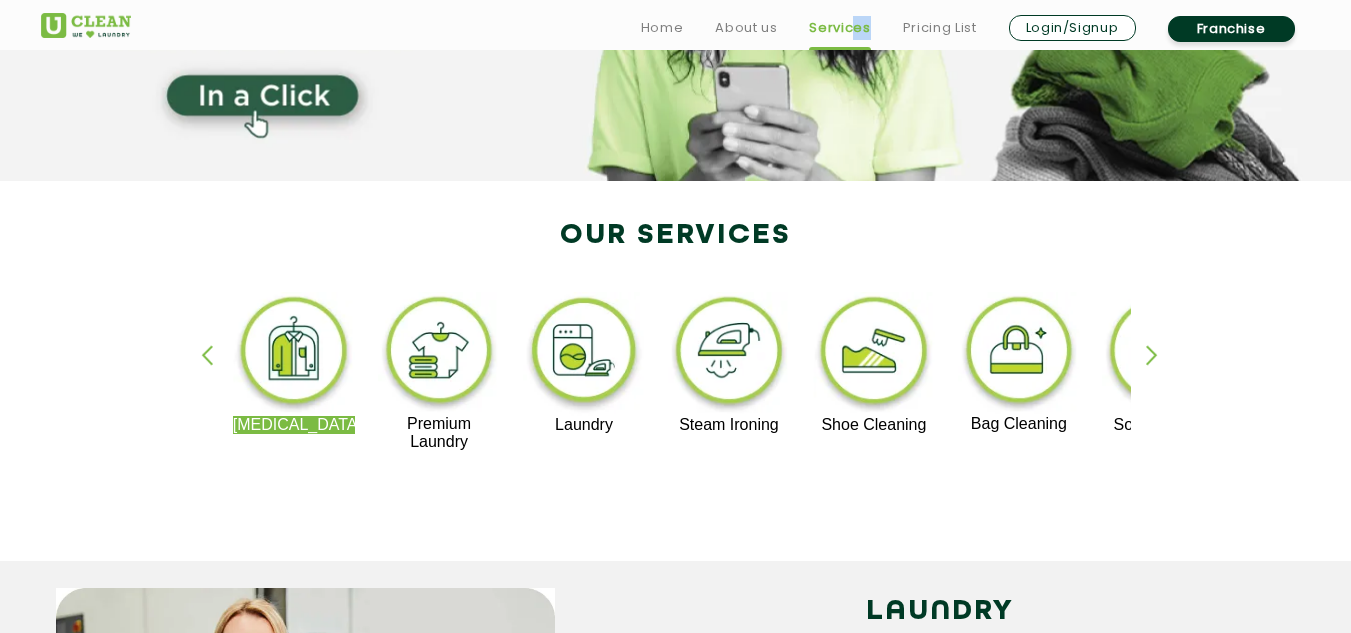 scroll, scrollTop: 282, scrollLeft: 0, axis: vertical 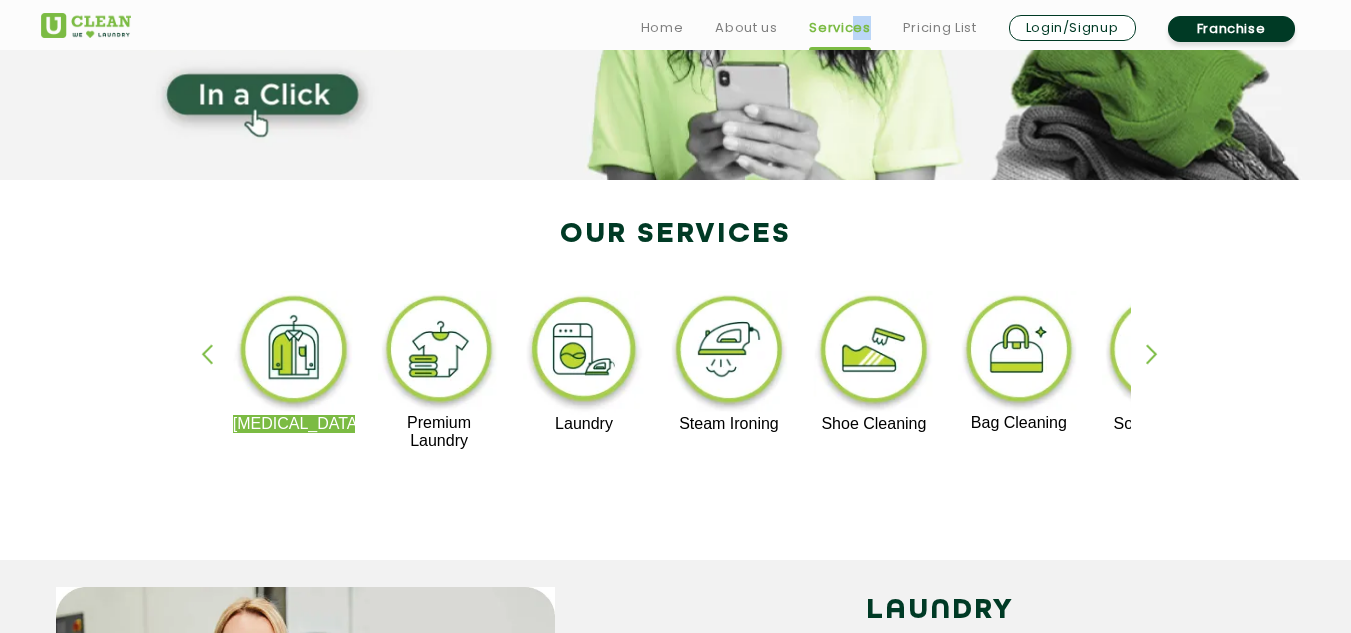 click at bounding box center (1161, 371) 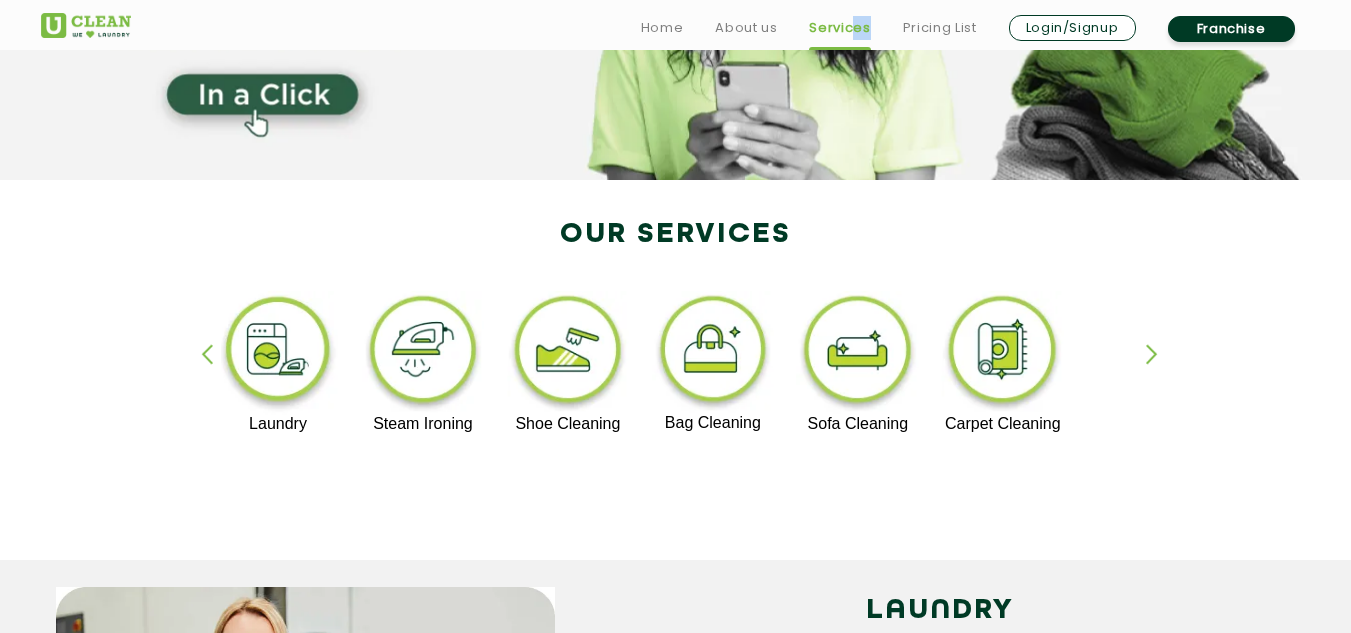 click at bounding box center (1161, 371) 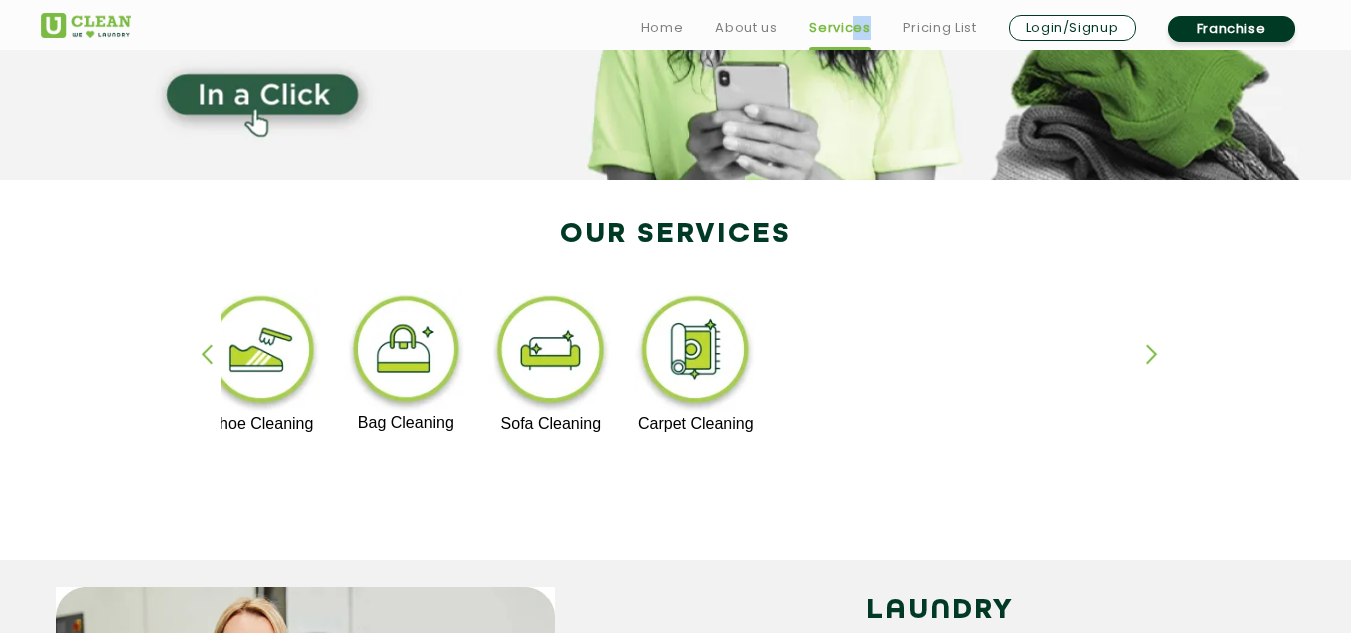 click at bounding box center (1161, 371) 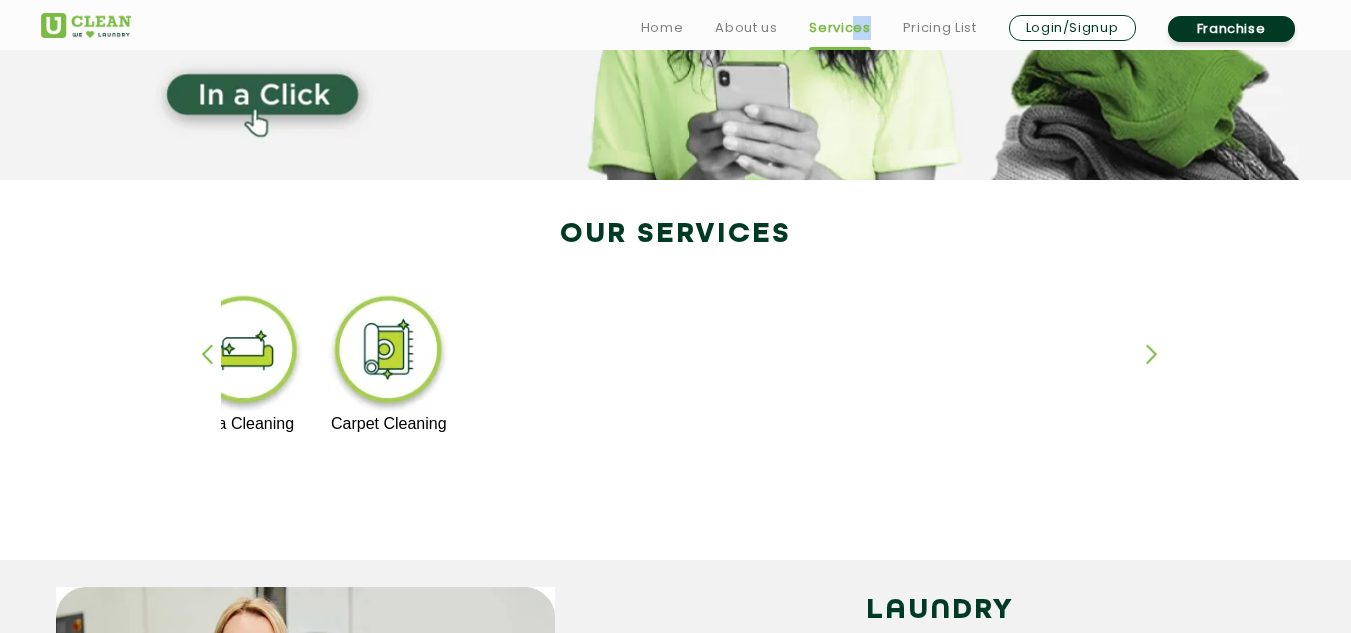 click at bounding box center [1161, 371] 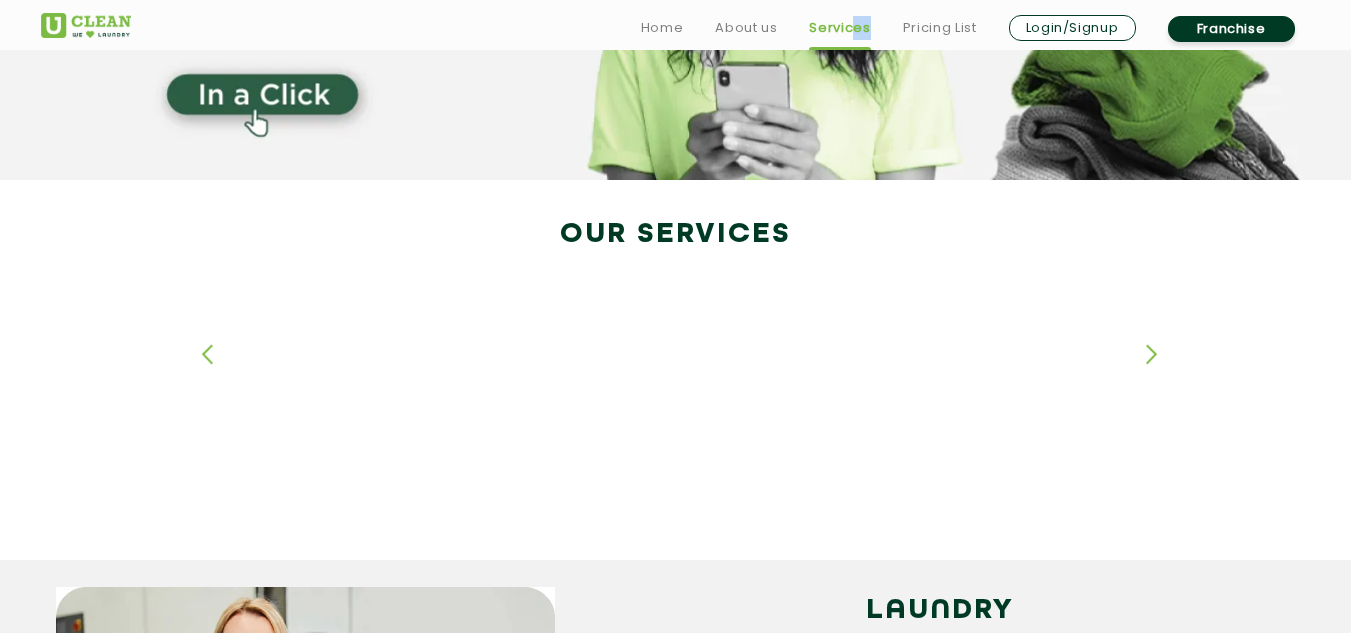 click at bounding box center (1161, 371) 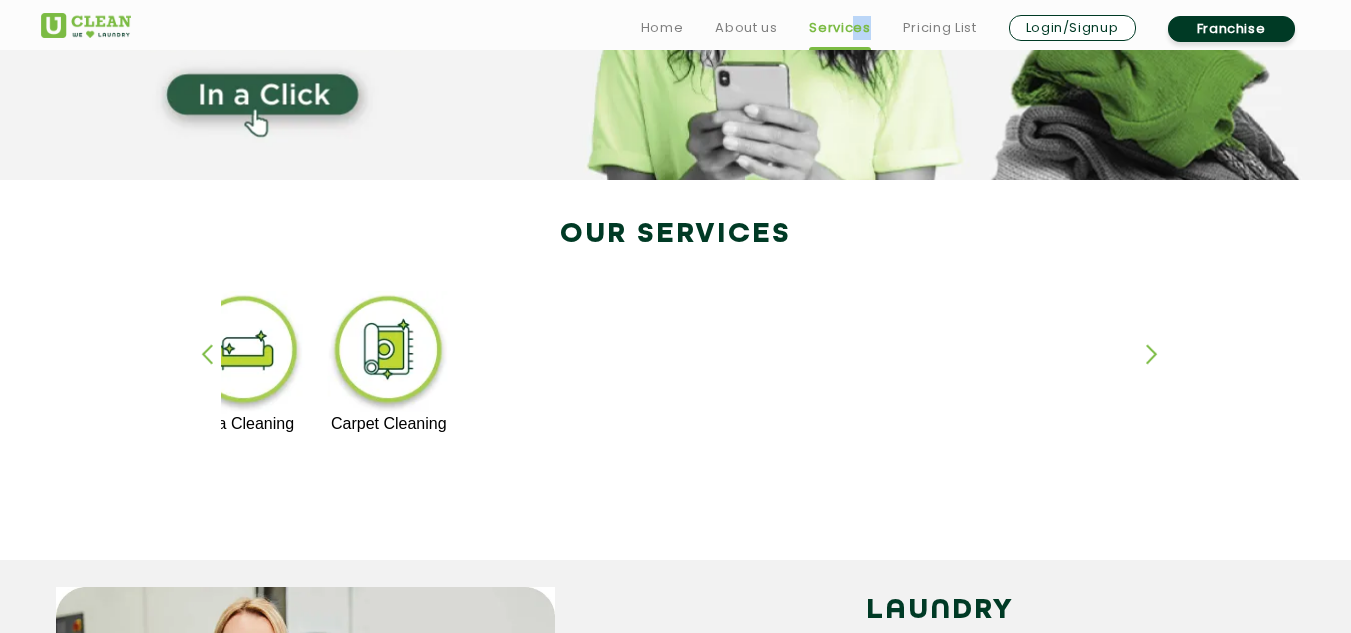 click at bounding box center (216, 371) 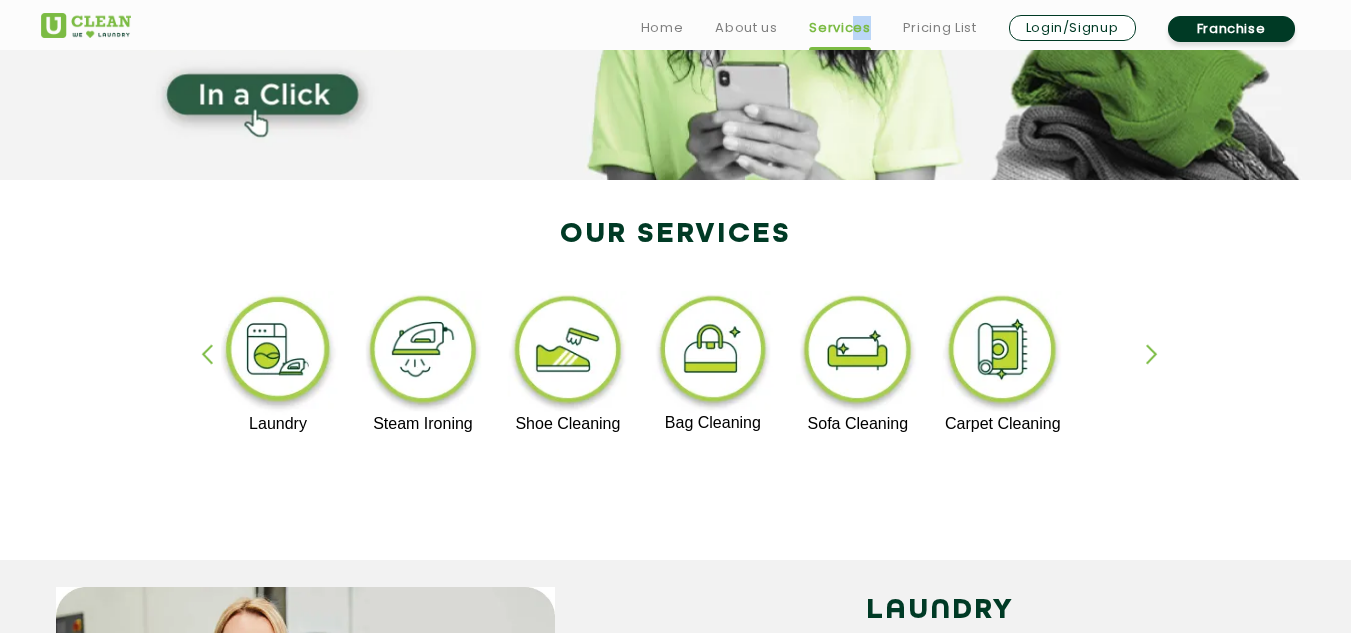 click at bounding box center (216, 371) 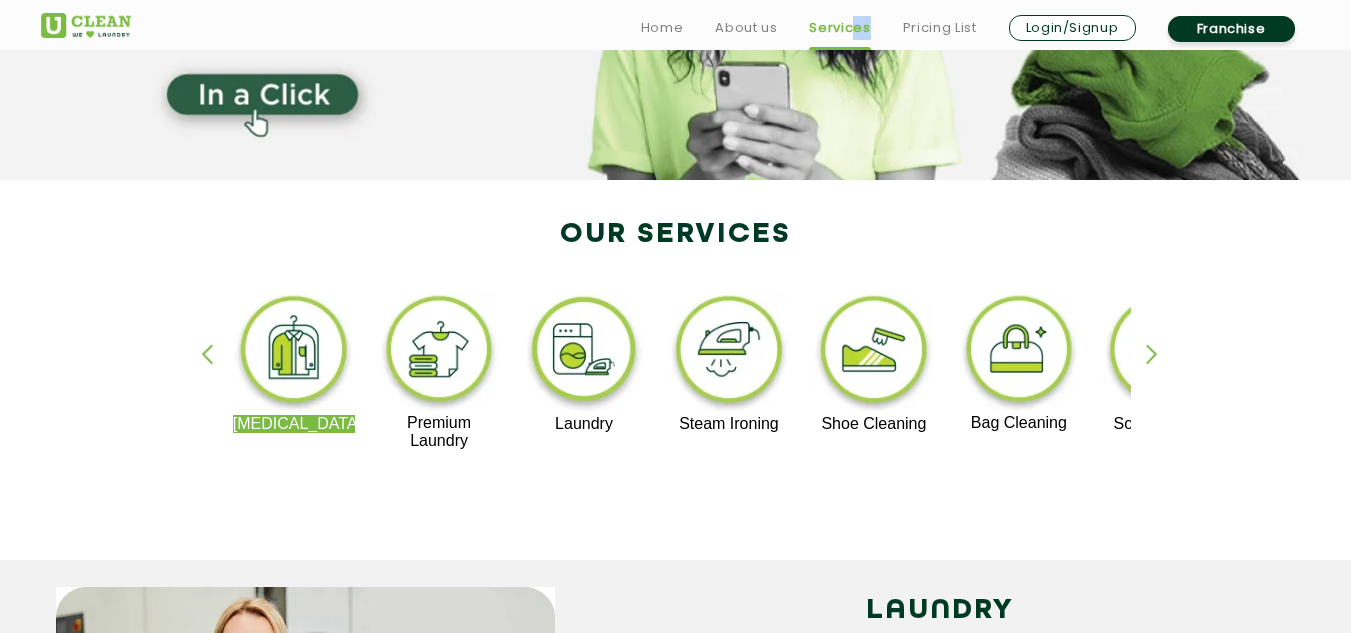 click at bounding box center (216, 371) 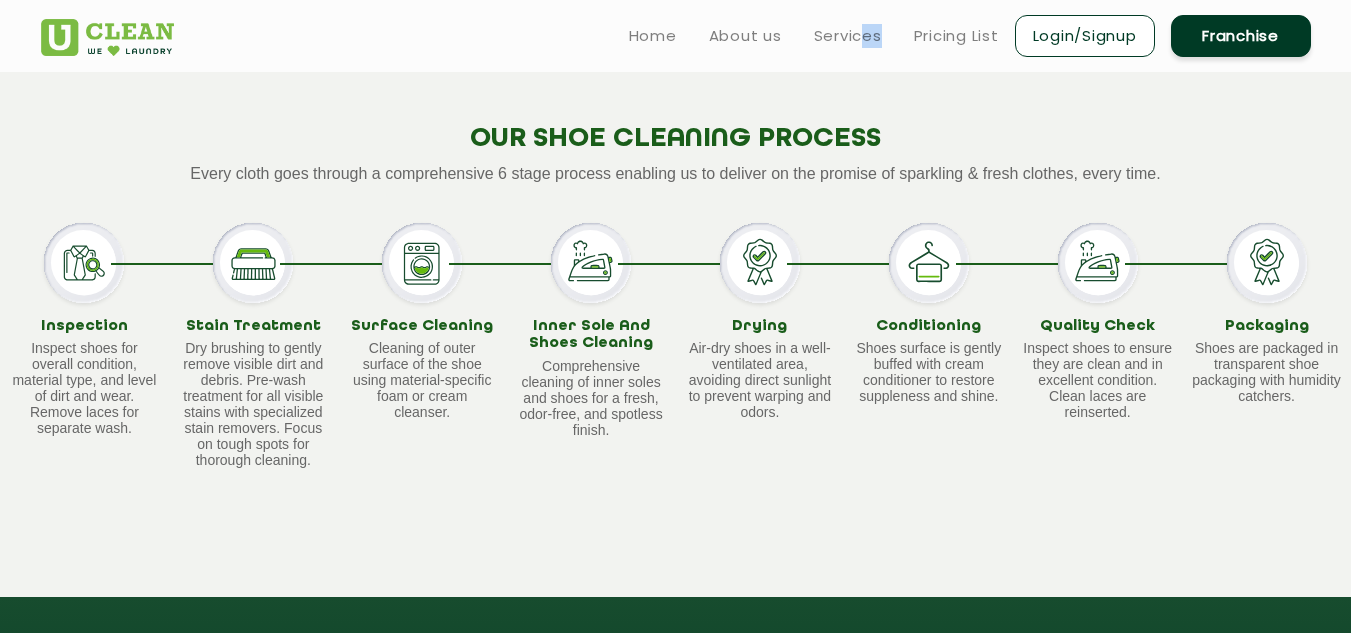 scroll, scrollTop: 1023, scrollLeft: 0, axis: vertical 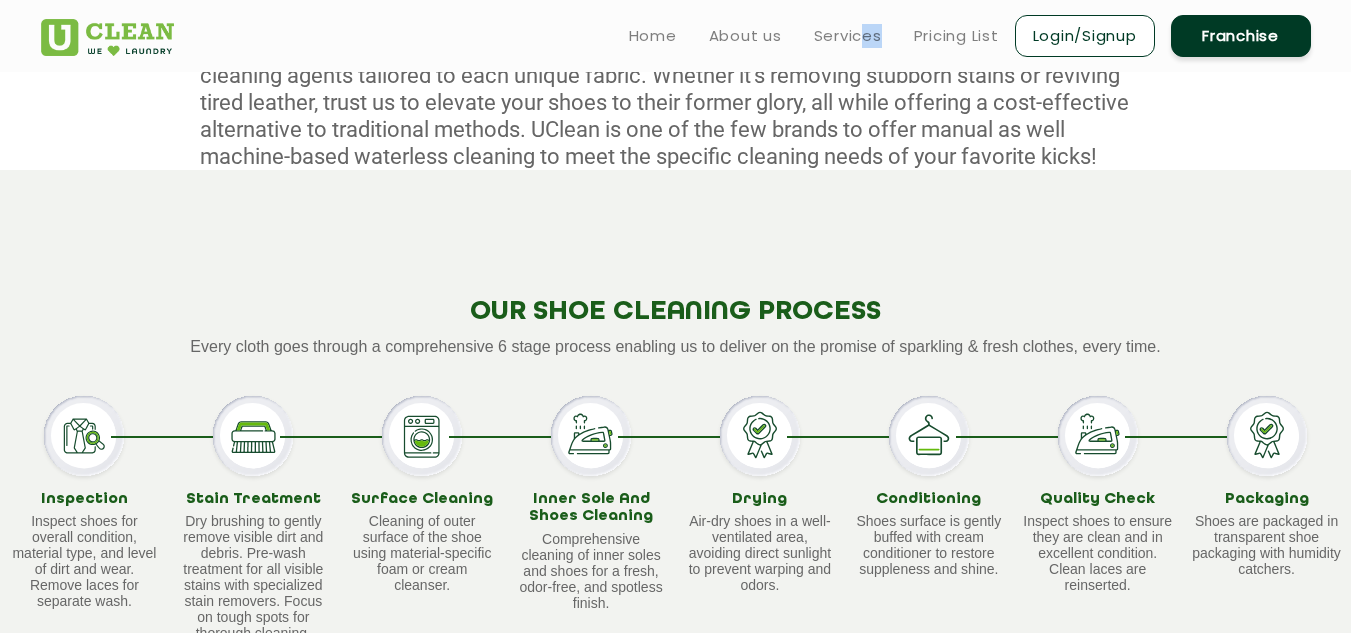 click on "Login/Signup" at bounding box center [1085, 36] 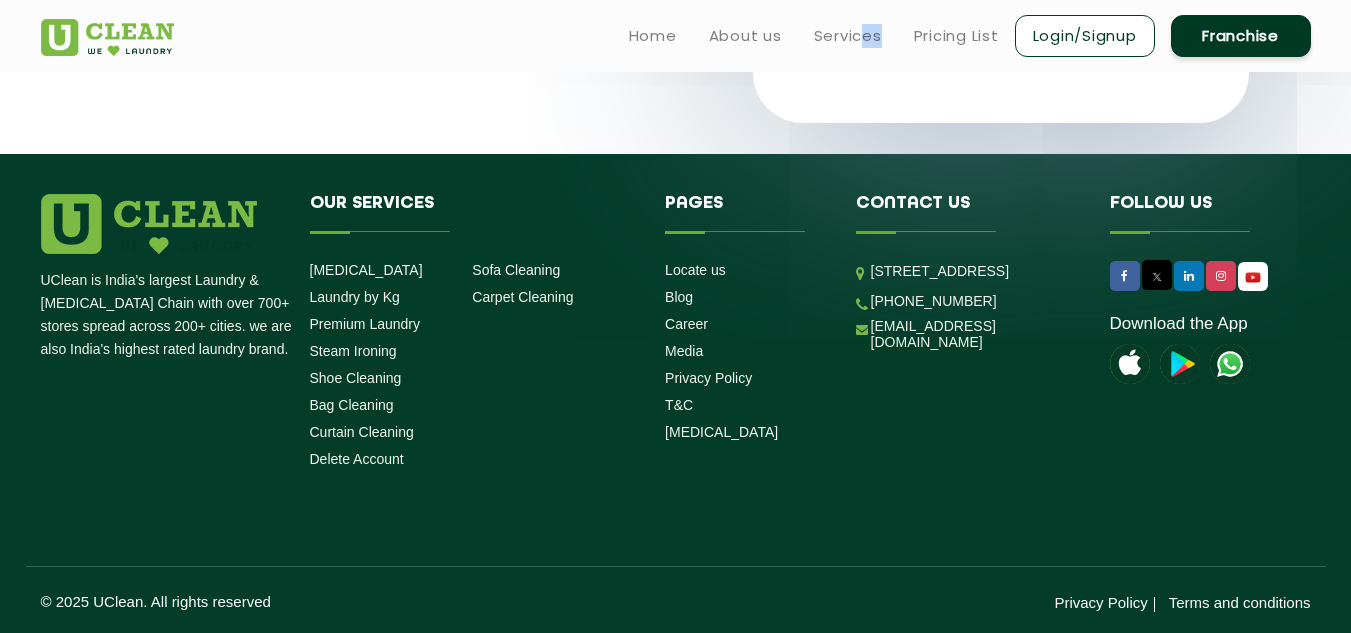 scroll, scrollTop: 0, scrollLeft: 0, axis: both 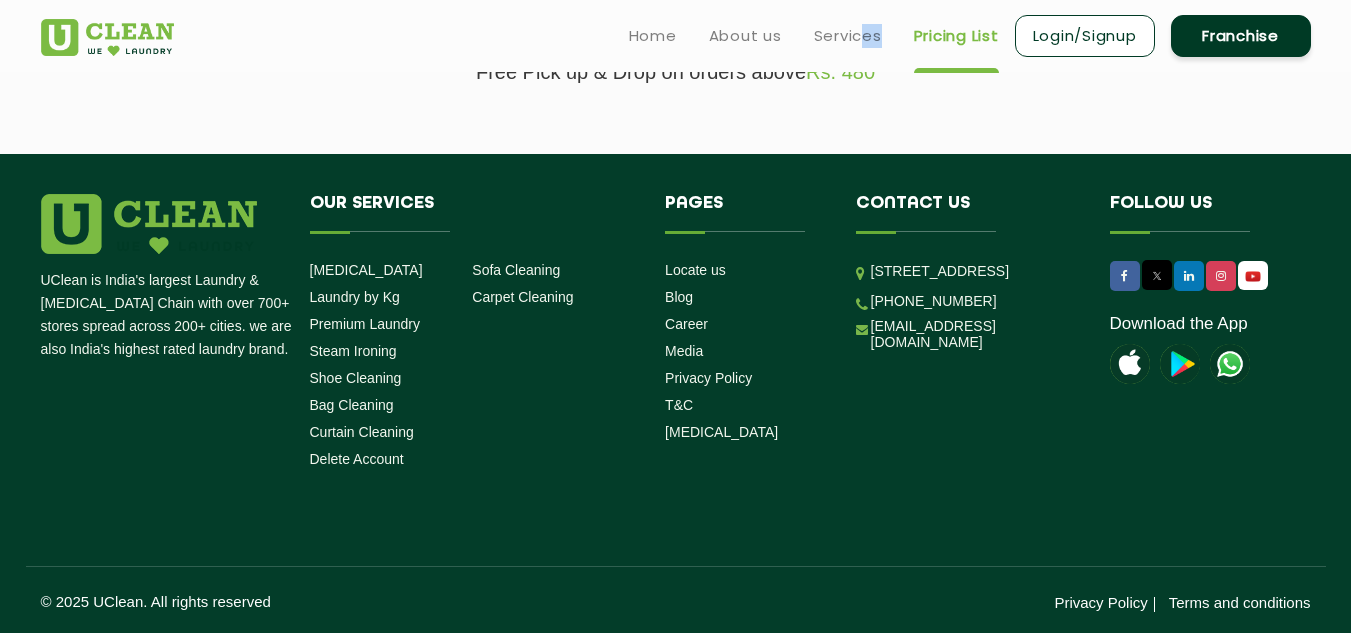 select on "0" 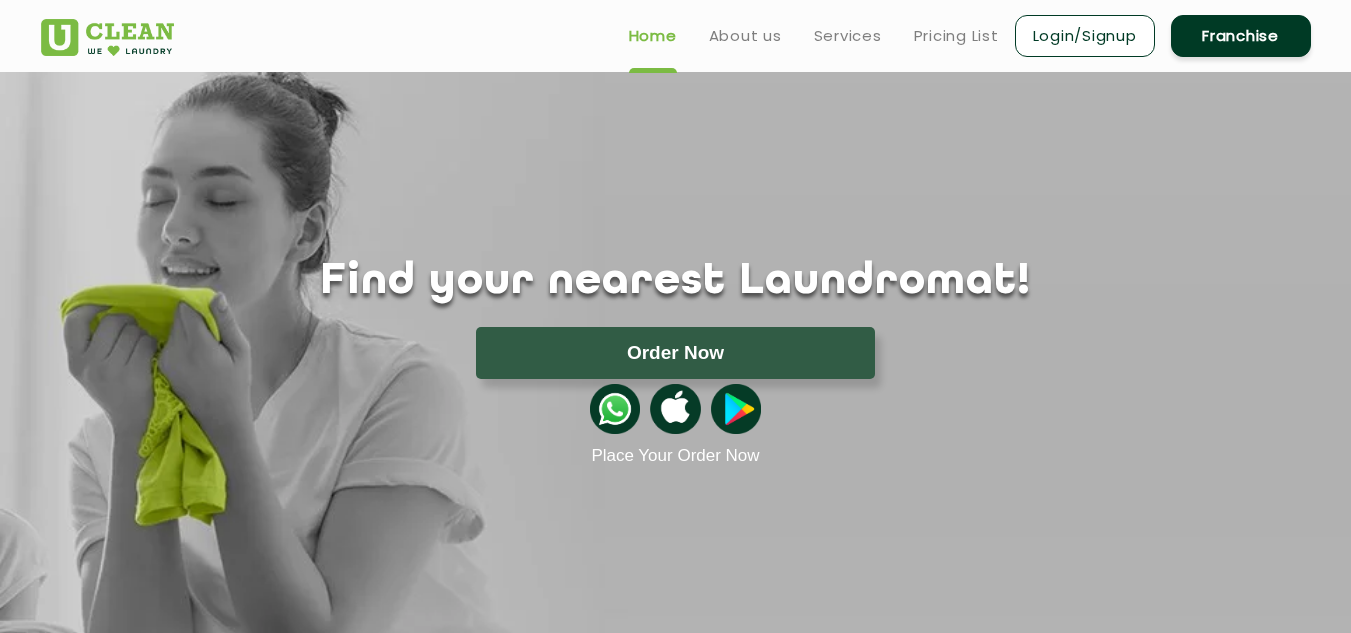 scroll, scrollTop: 0, scrollLeft: 0, axis: both 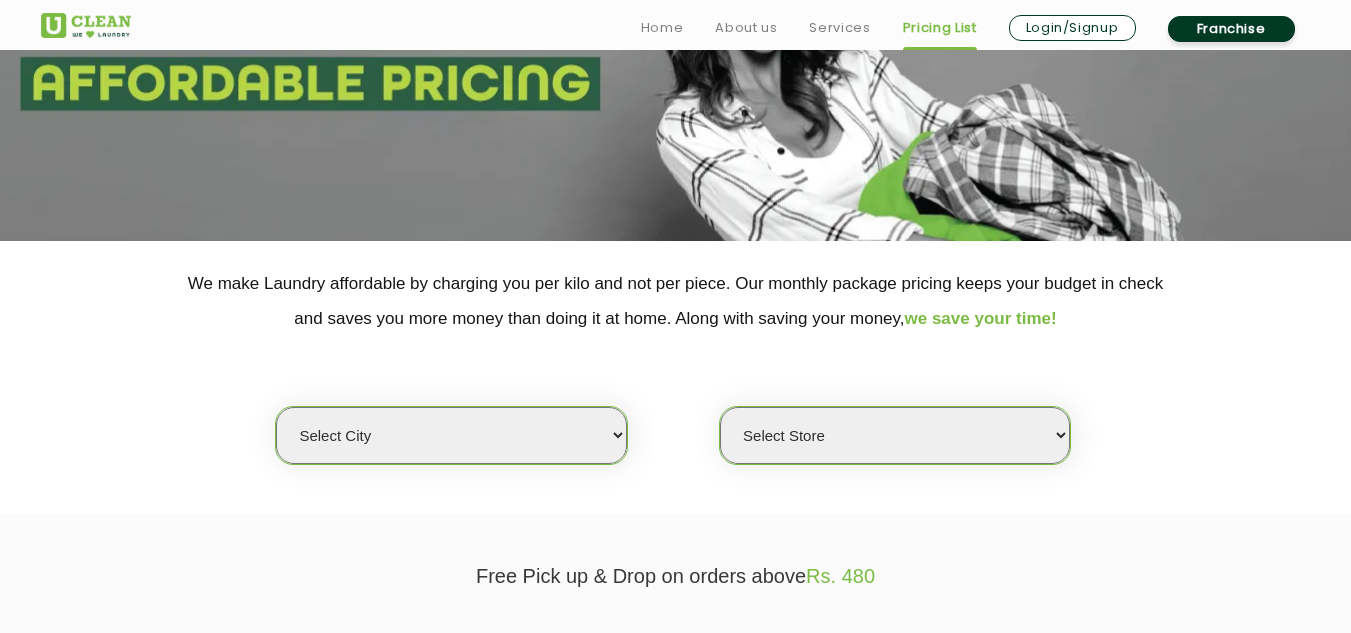 click on "Login/Signup" at bounding box center (1072, 28) 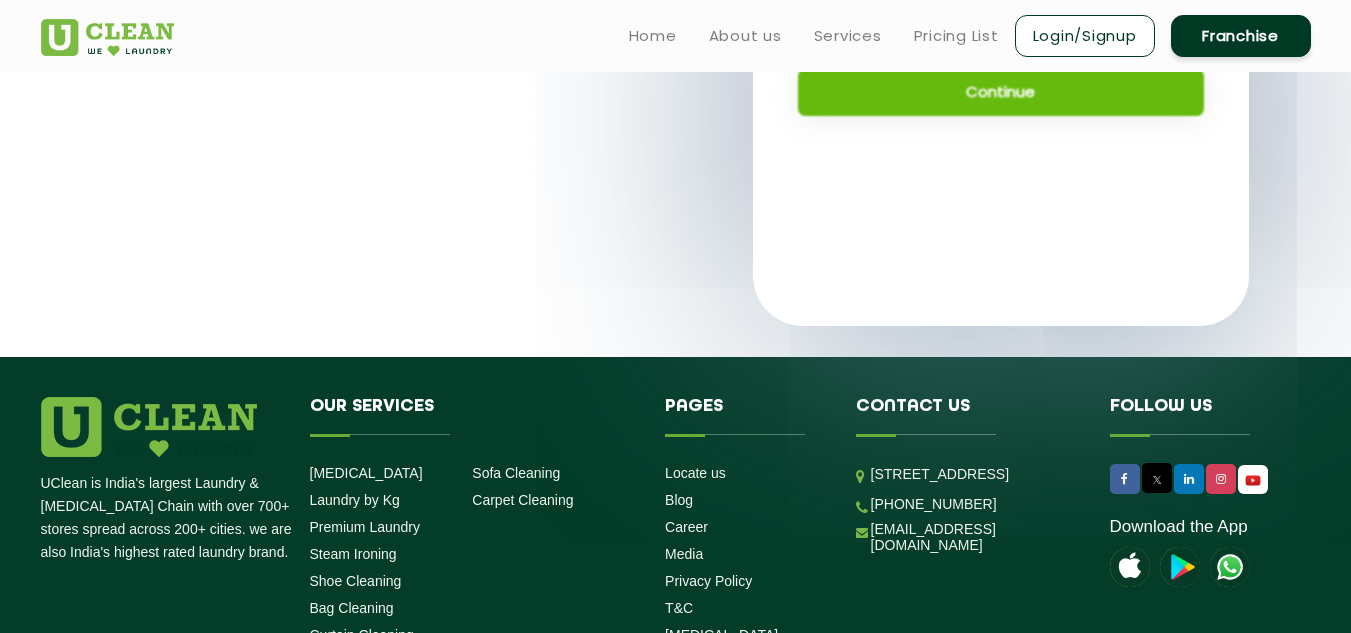 scroll, scrollTop: 0, scrollLeft: 0, axis: both 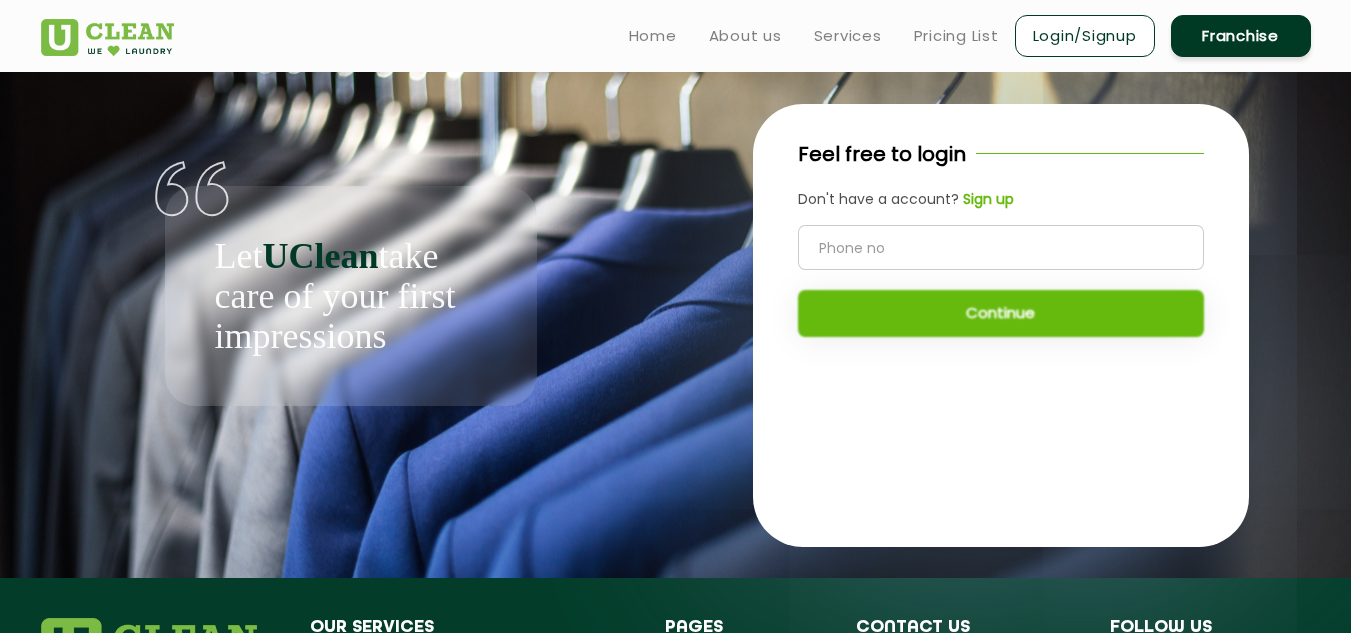 click on "Sign up" 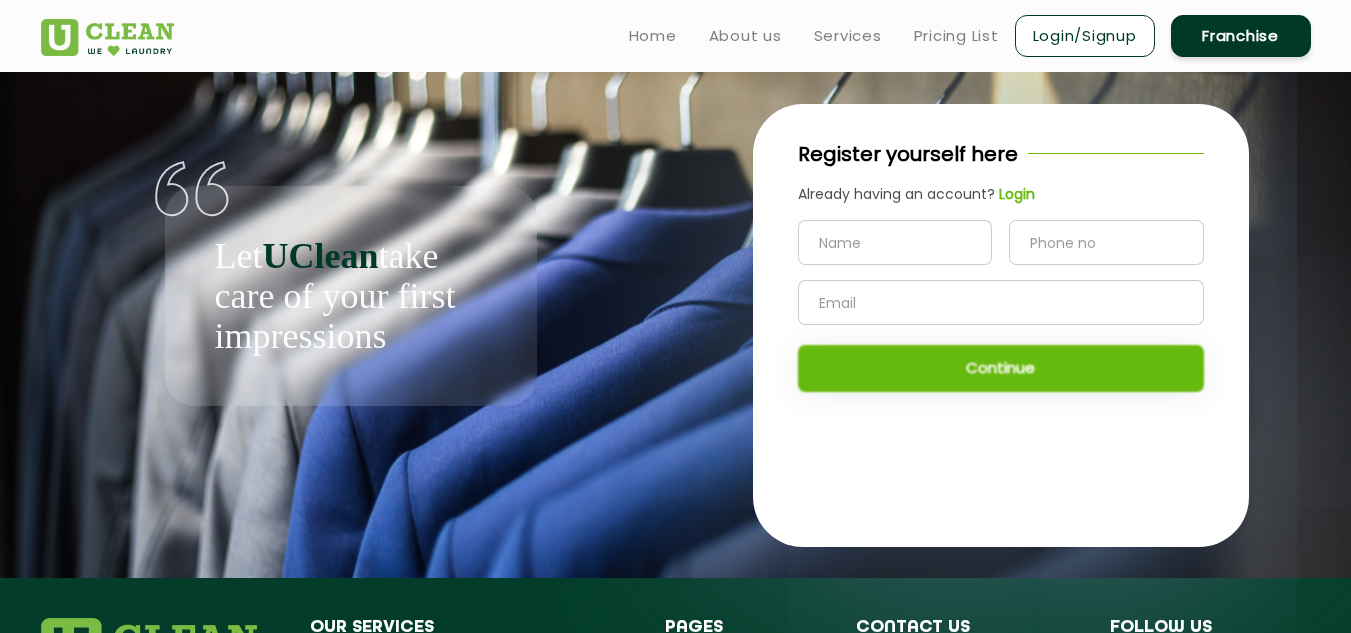 click 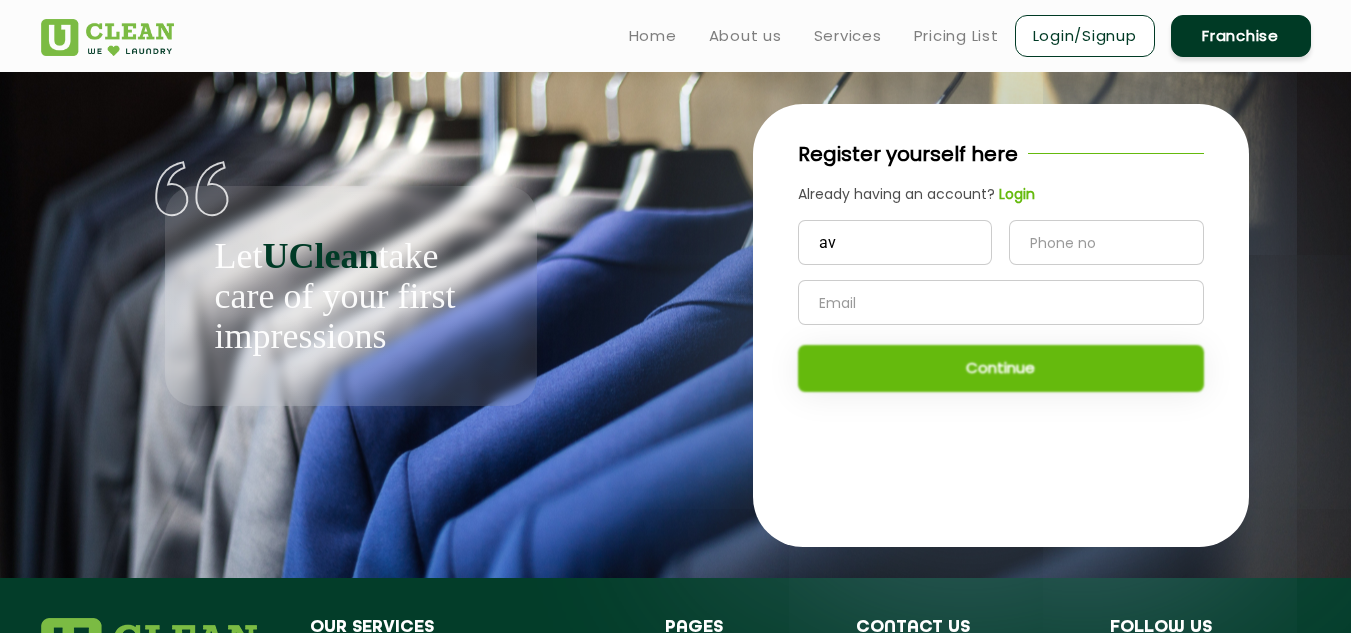 type on "a" 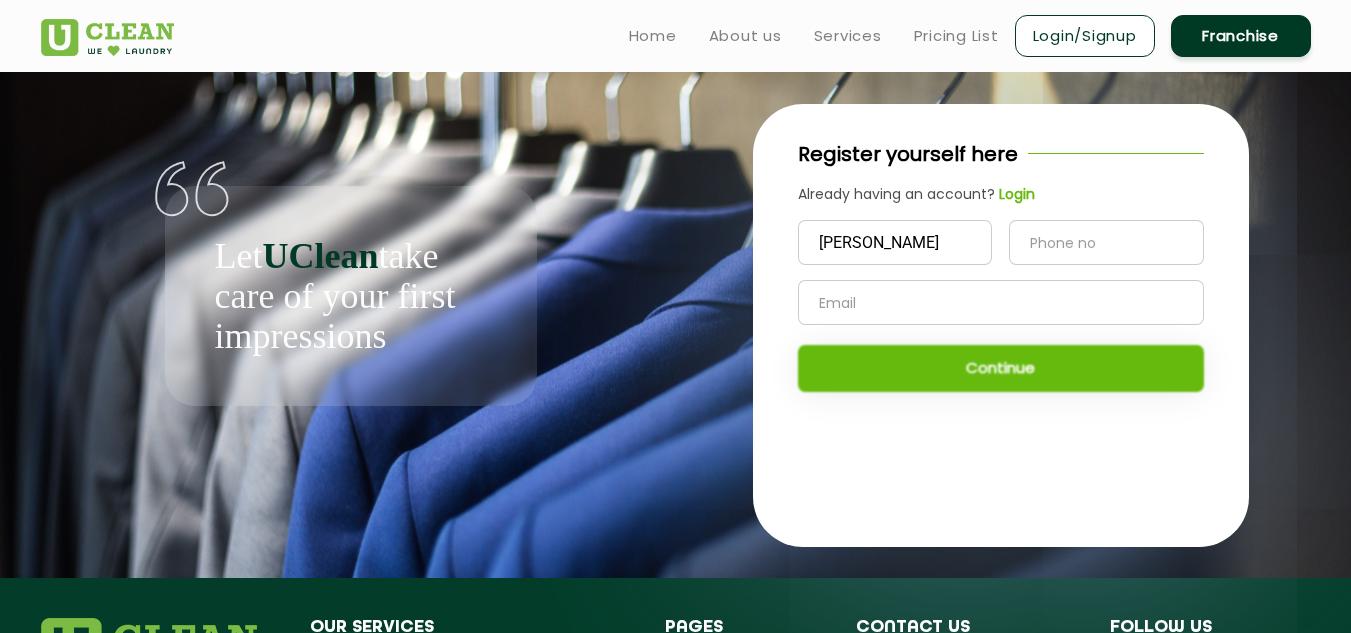 type on "Manvi" 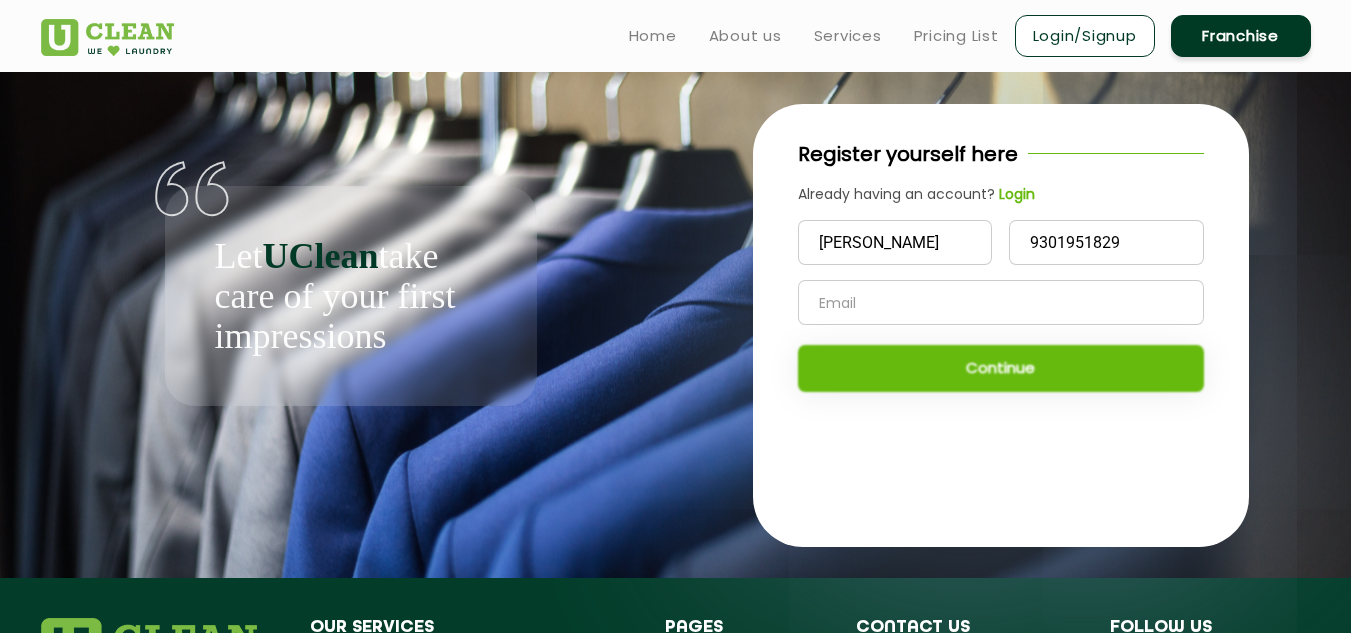 type on "9301951829" 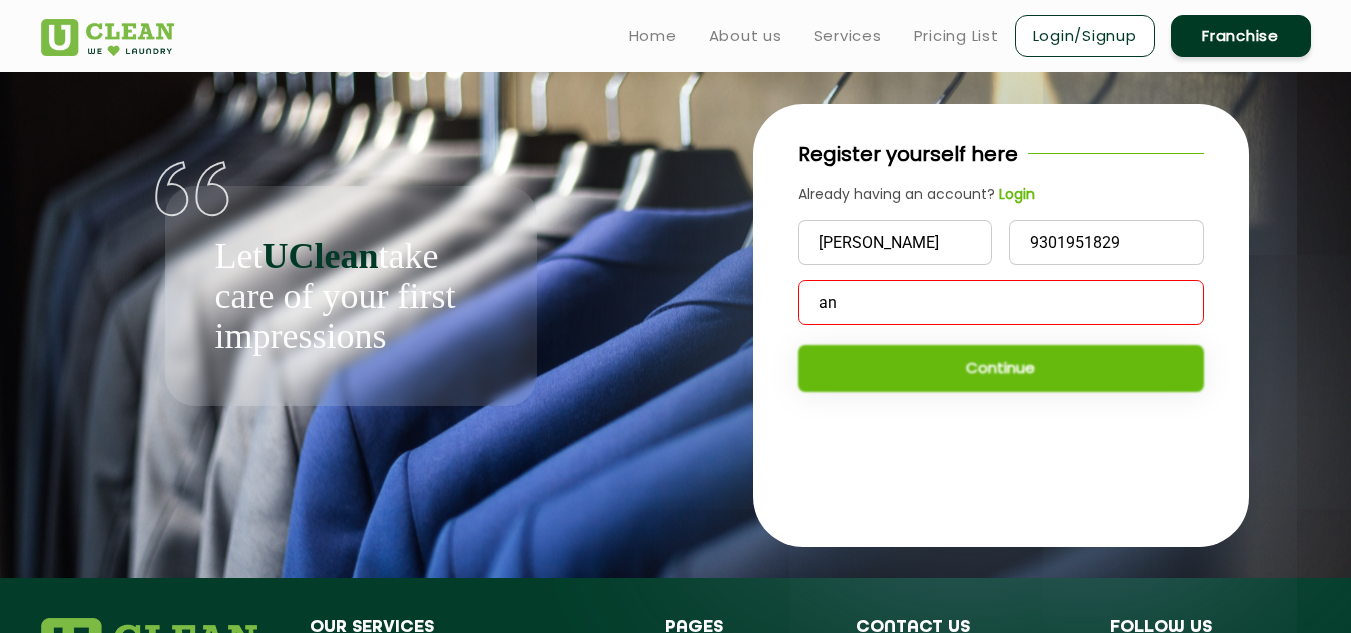 type on "a" 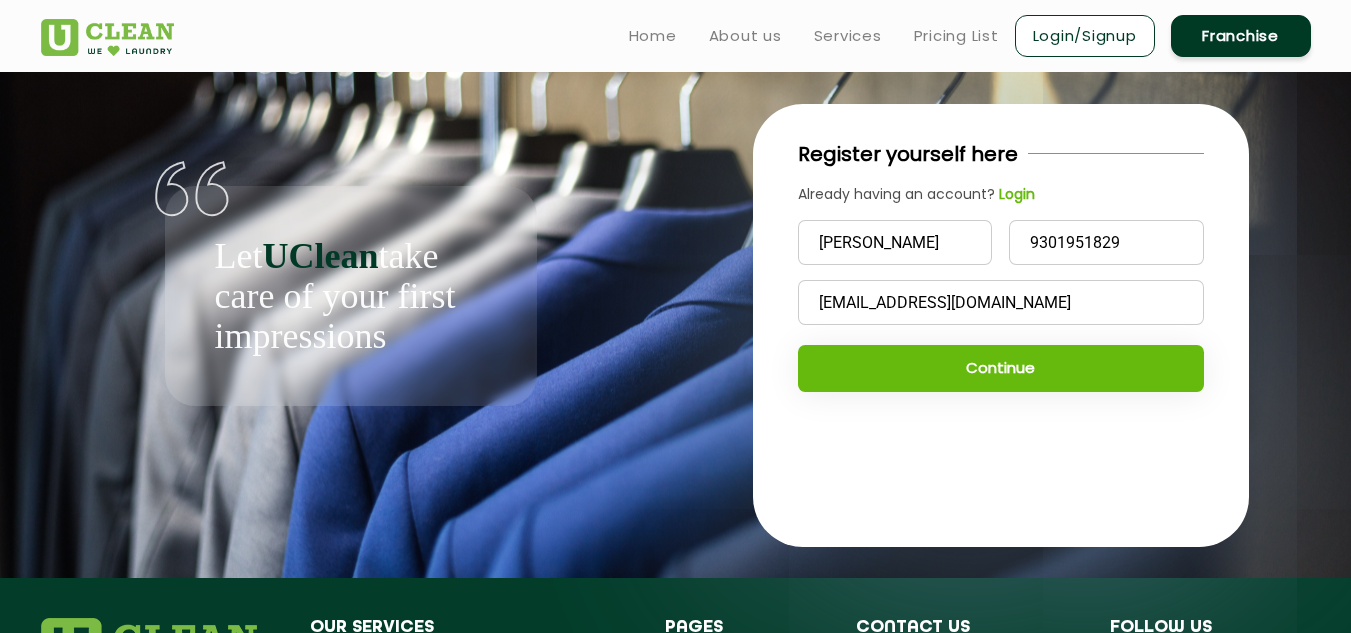 type on "manvidvsingh@gmail.com" 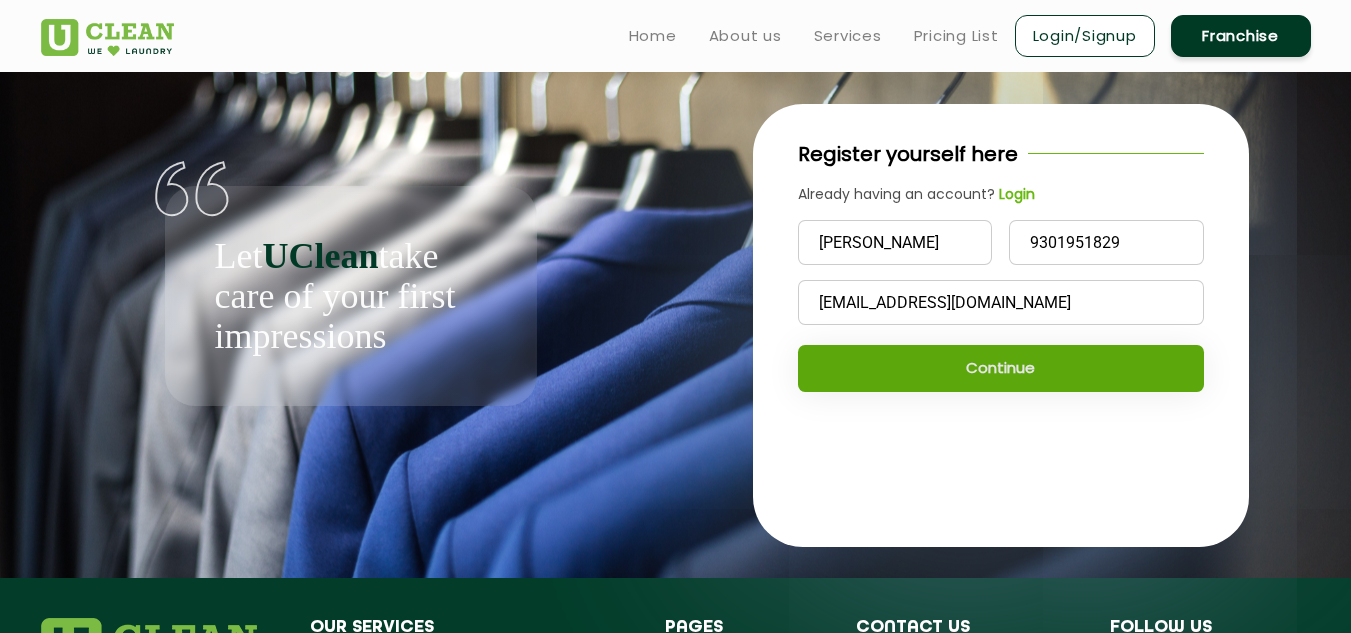click on "Continue" 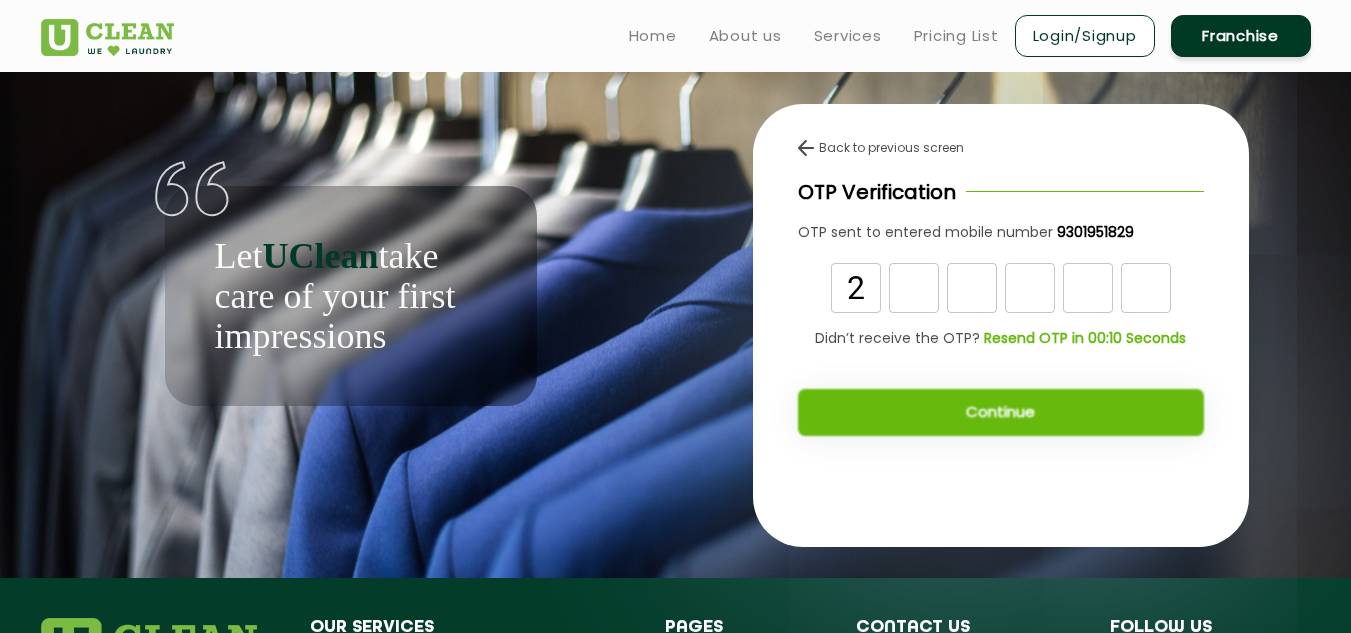 type on "2" 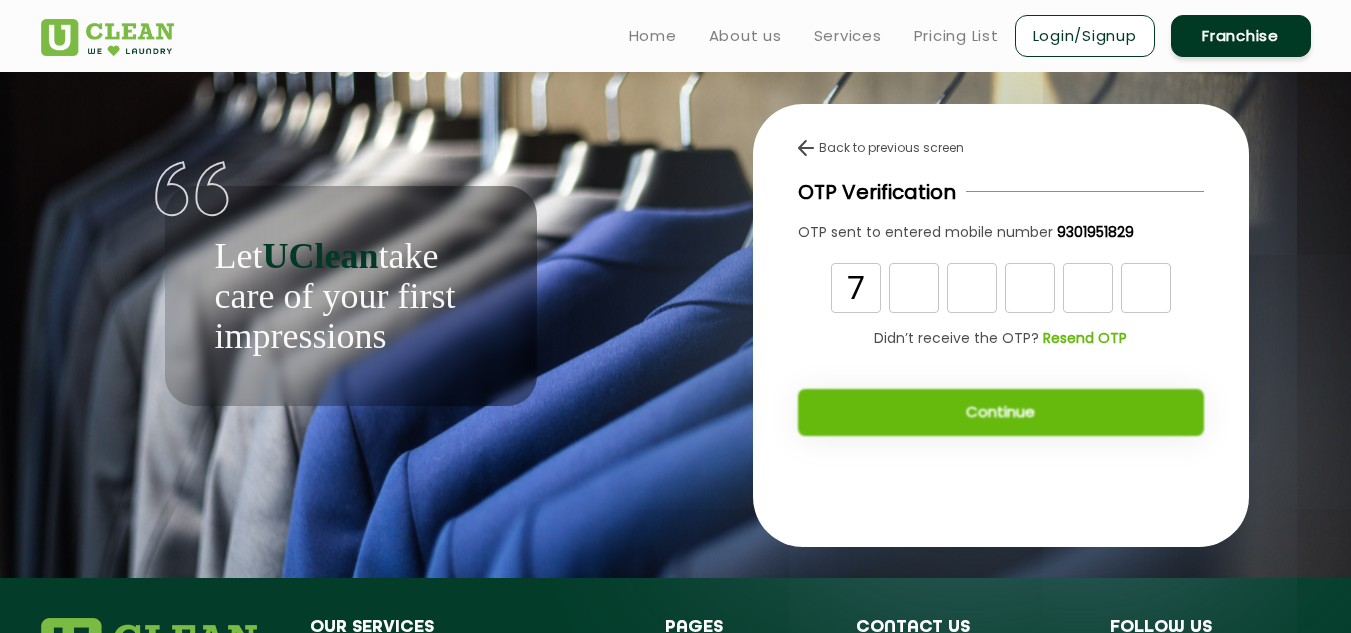 type on "7" 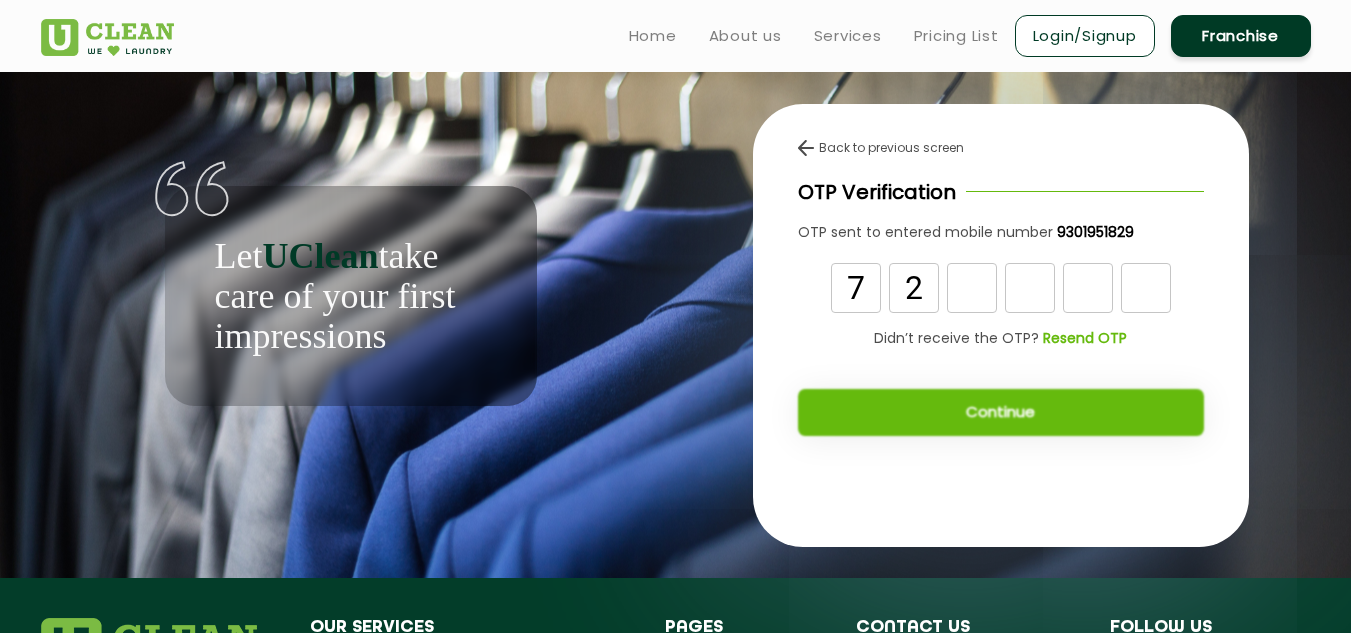 type on "2" 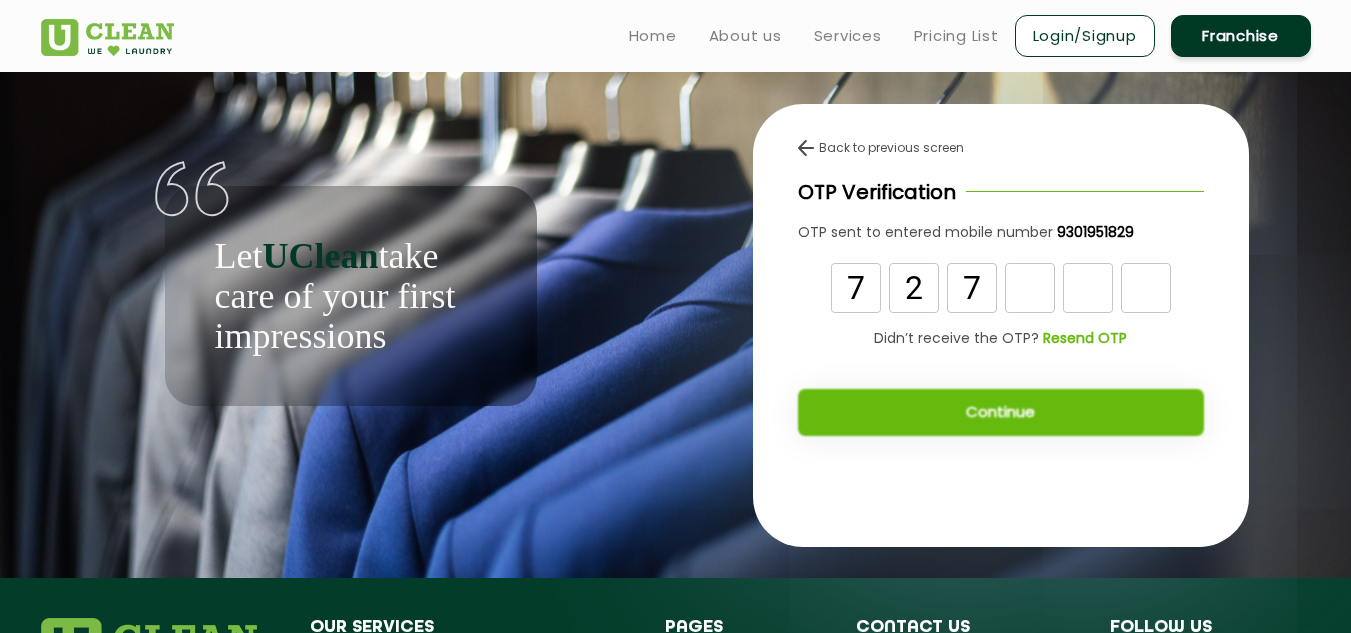 type on "7" 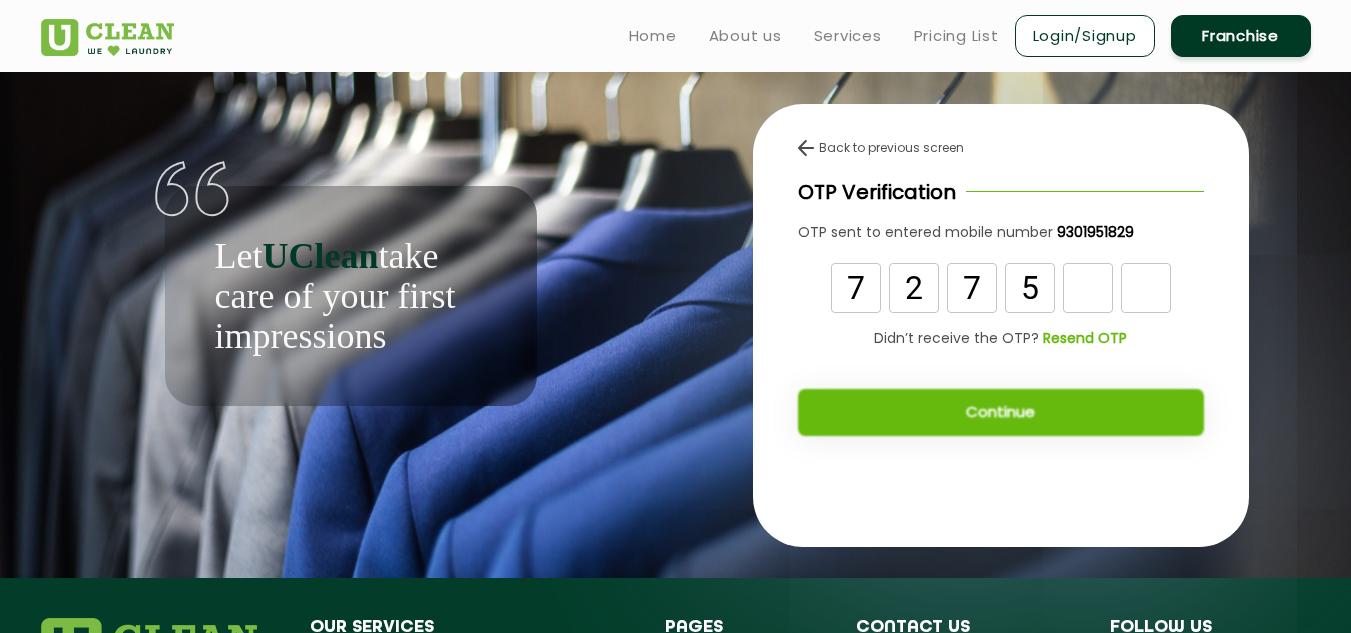 type on "5" 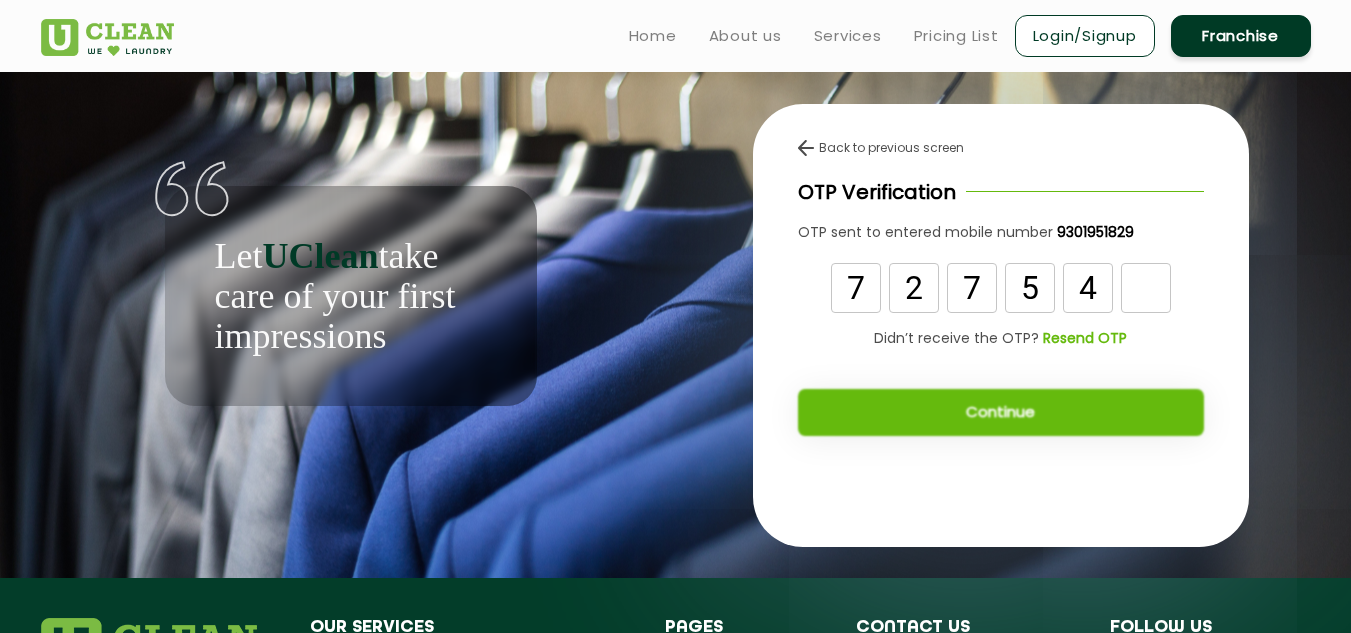type on "4" 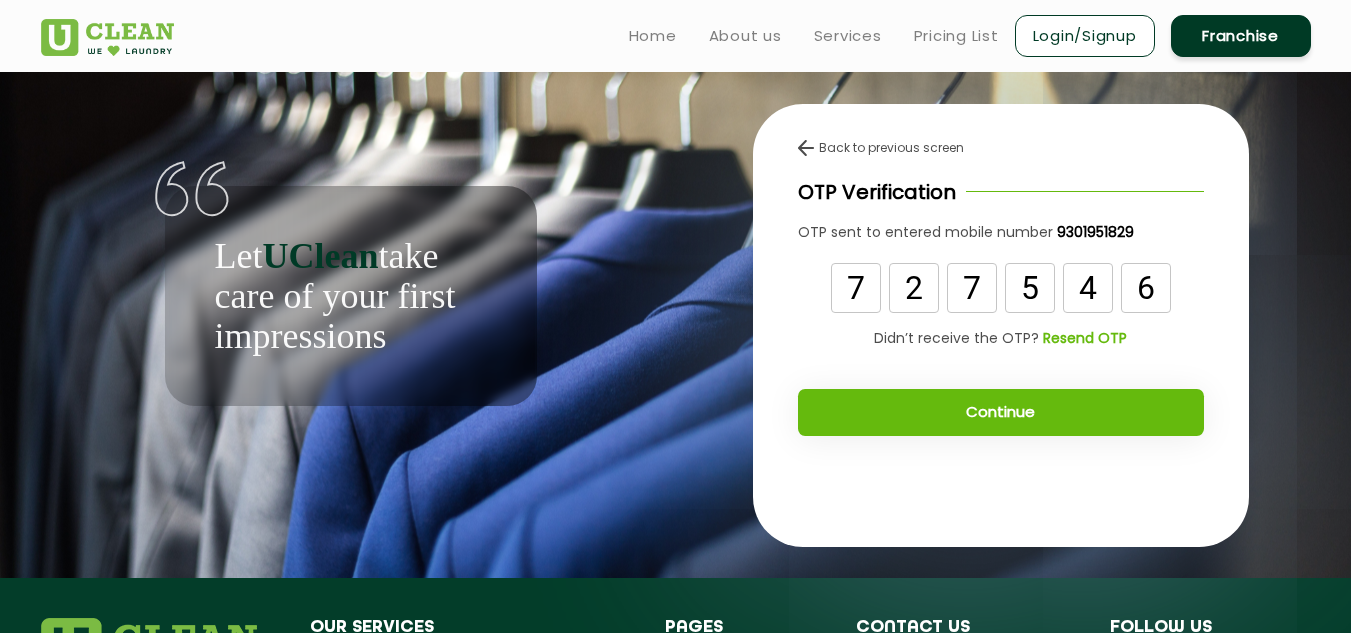 type on "6" 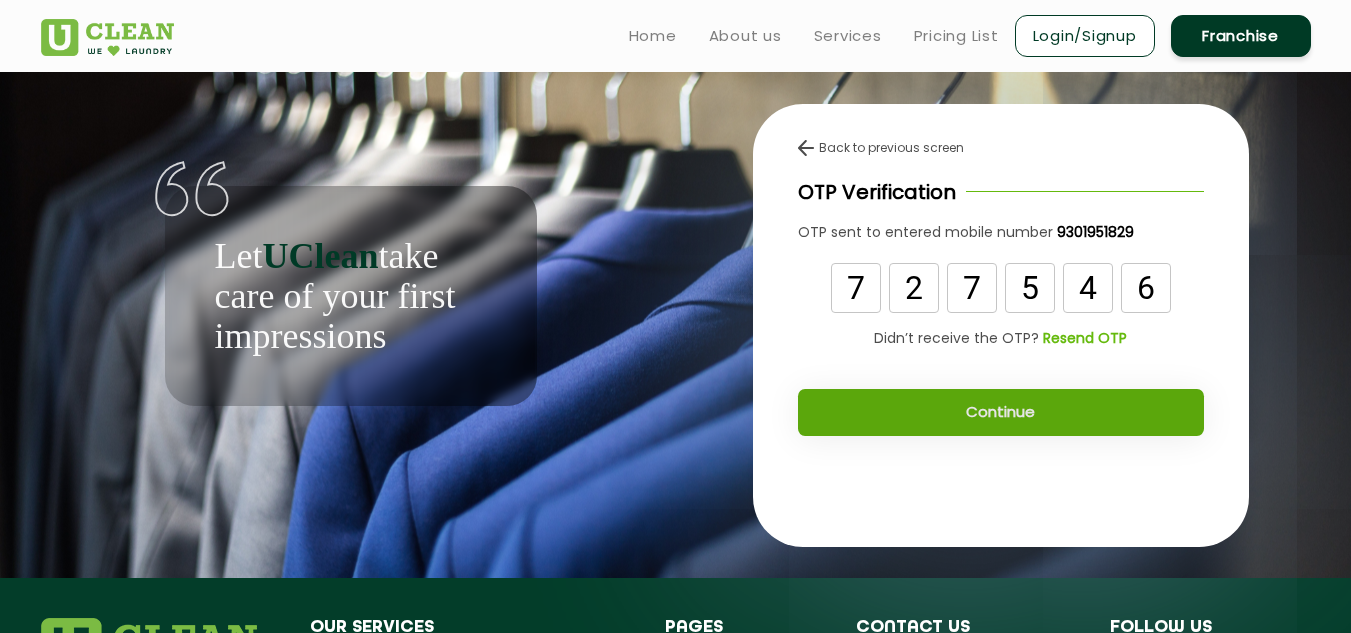 click on "Continue" 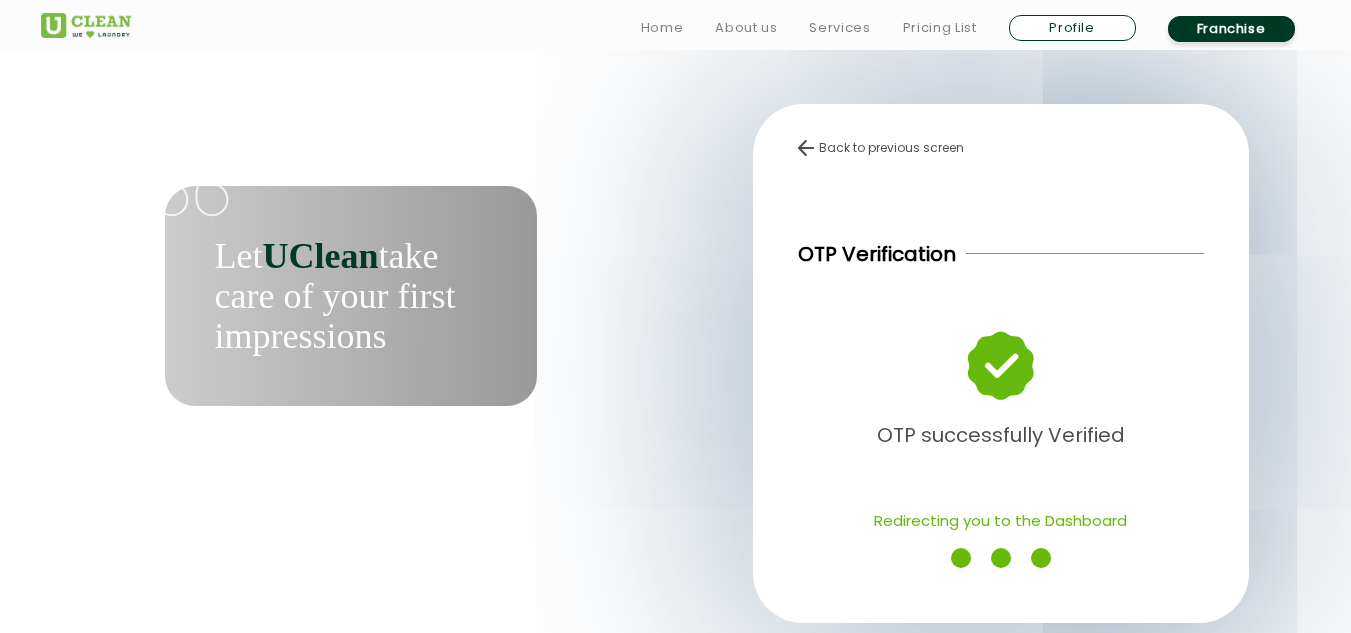 scroll, scrollTop: 289, scrollLeft: 0, axis: vertical 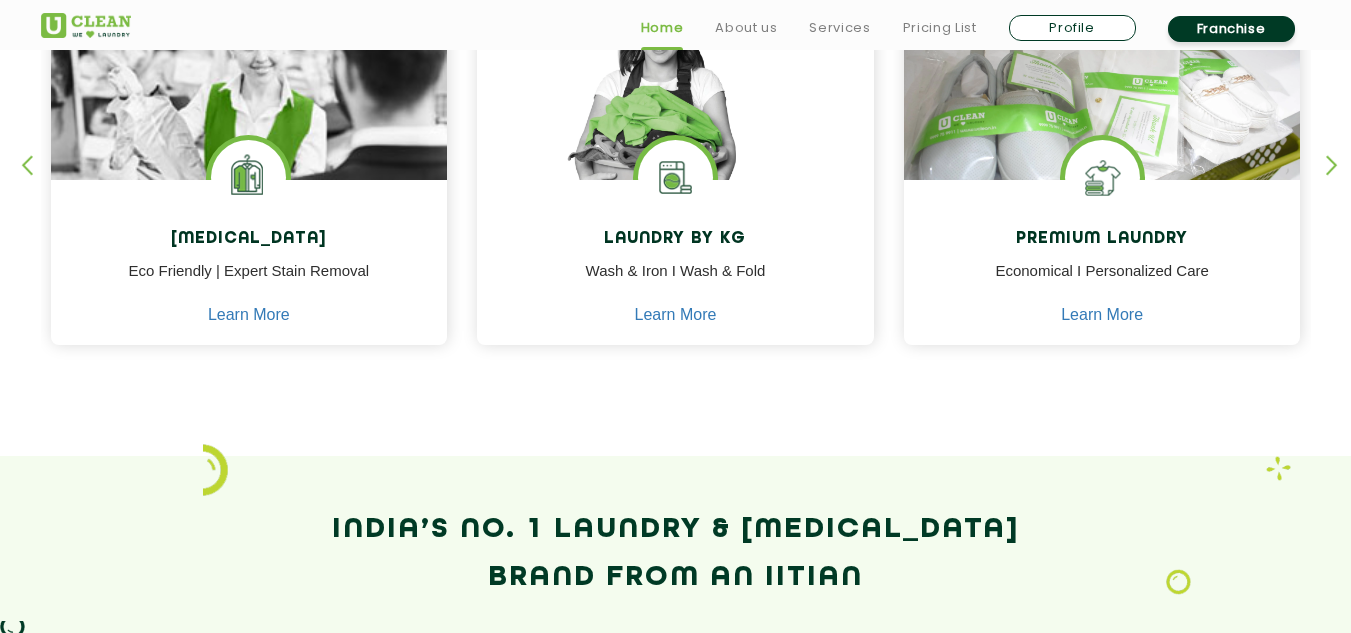 click at bounding box center [1341, 182] 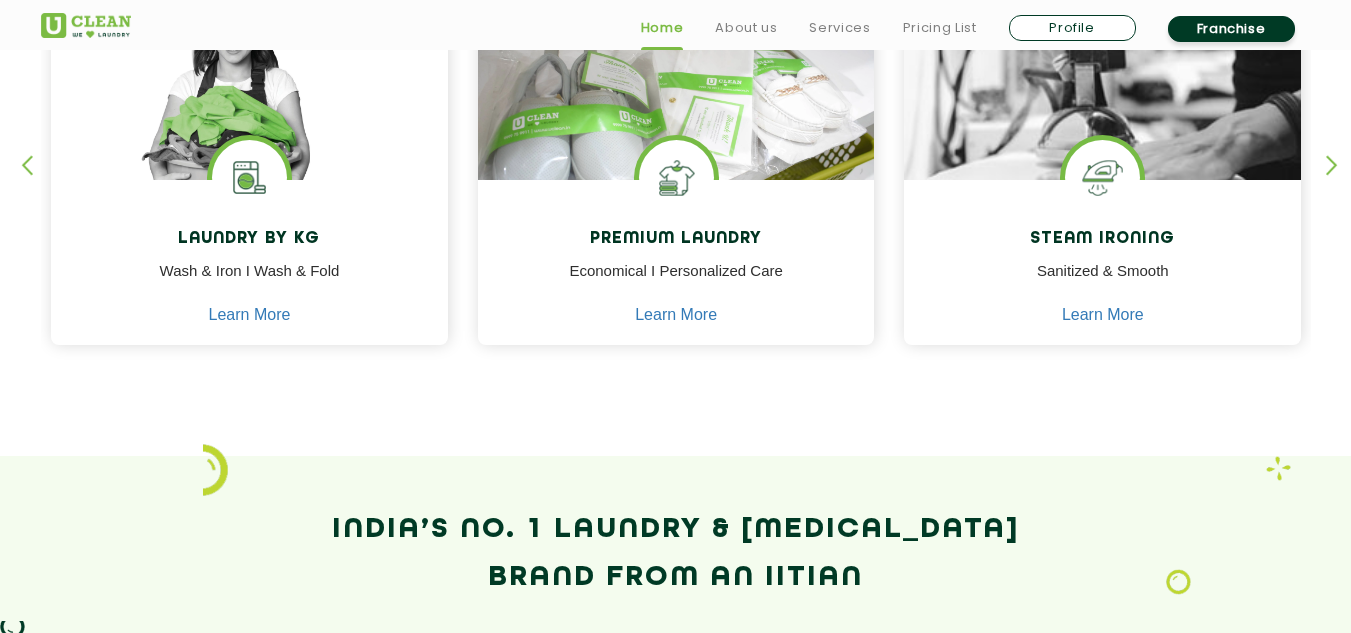 click at bounding box center (1341, 182) 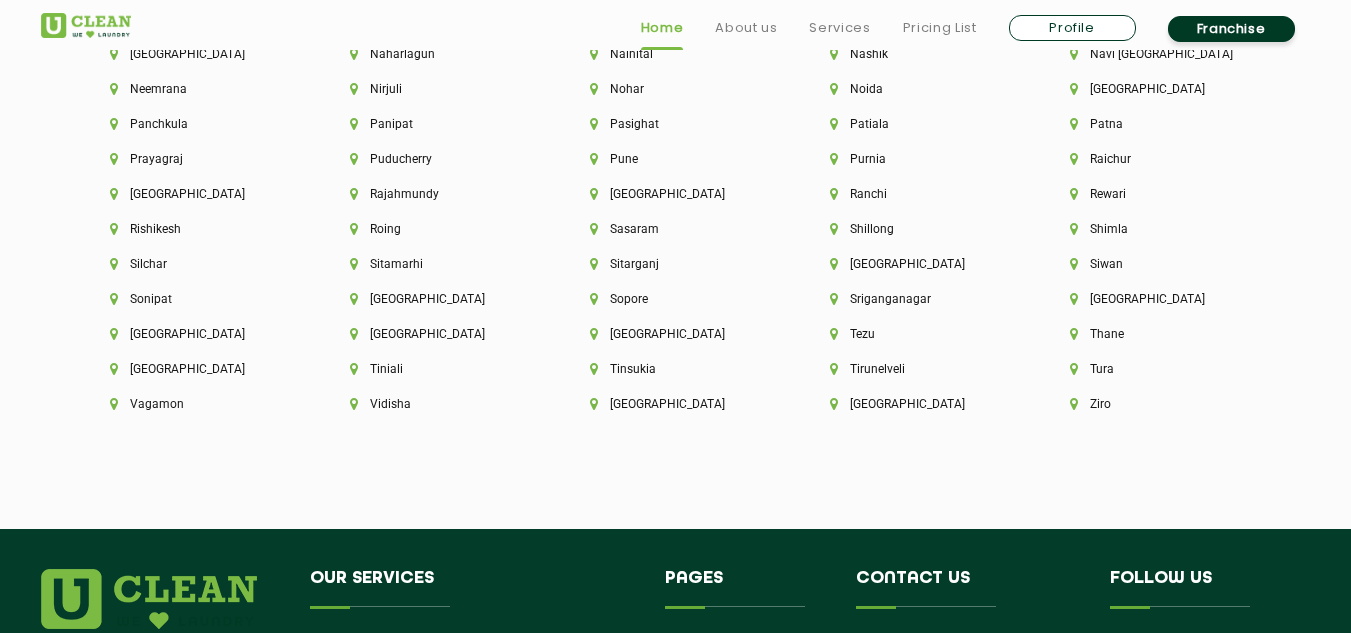 scroll, scrollTop: 5689, scrollLeft: 0, axis: vertical 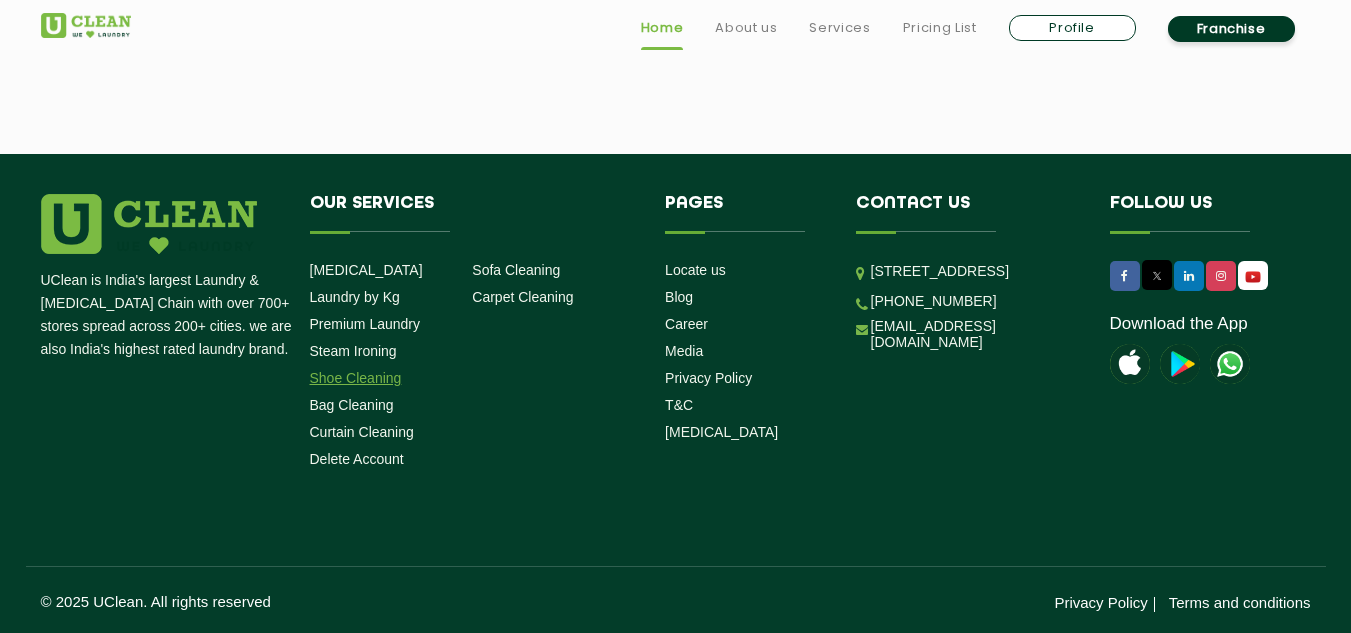 click on "Shoe Cleaning" at bounding box center (356, 378) 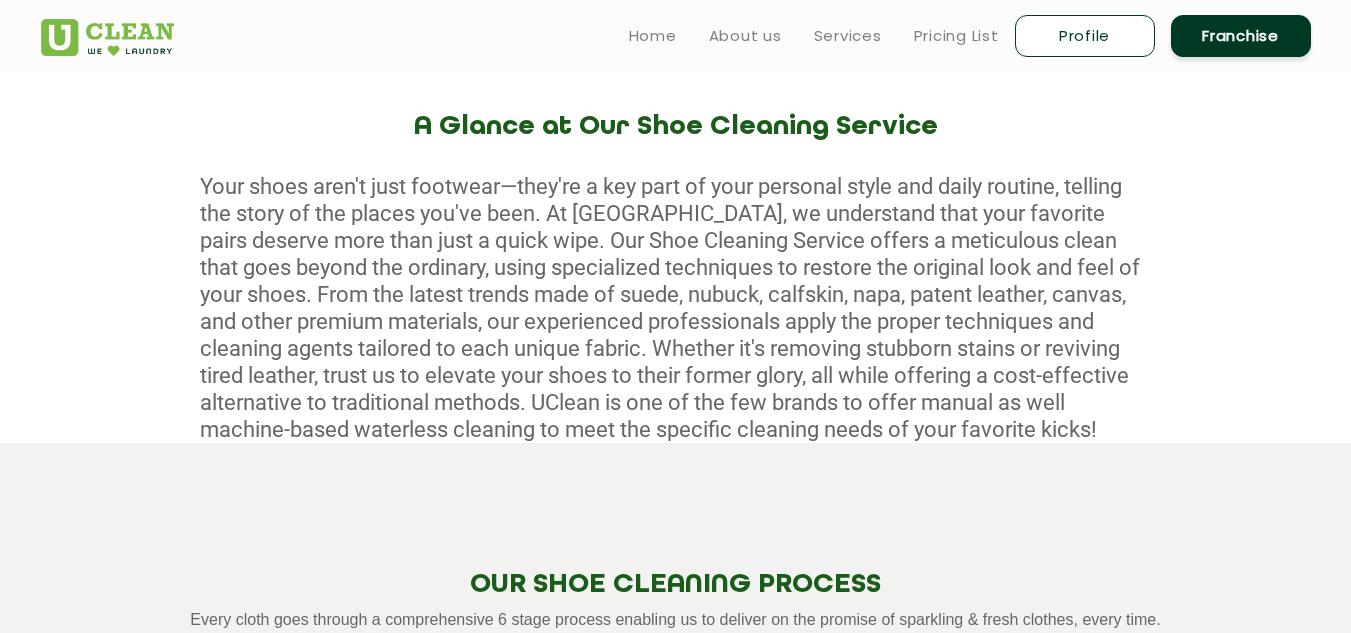 scroll, scrollTop: 0, scrollLeft: 0, axis: both 